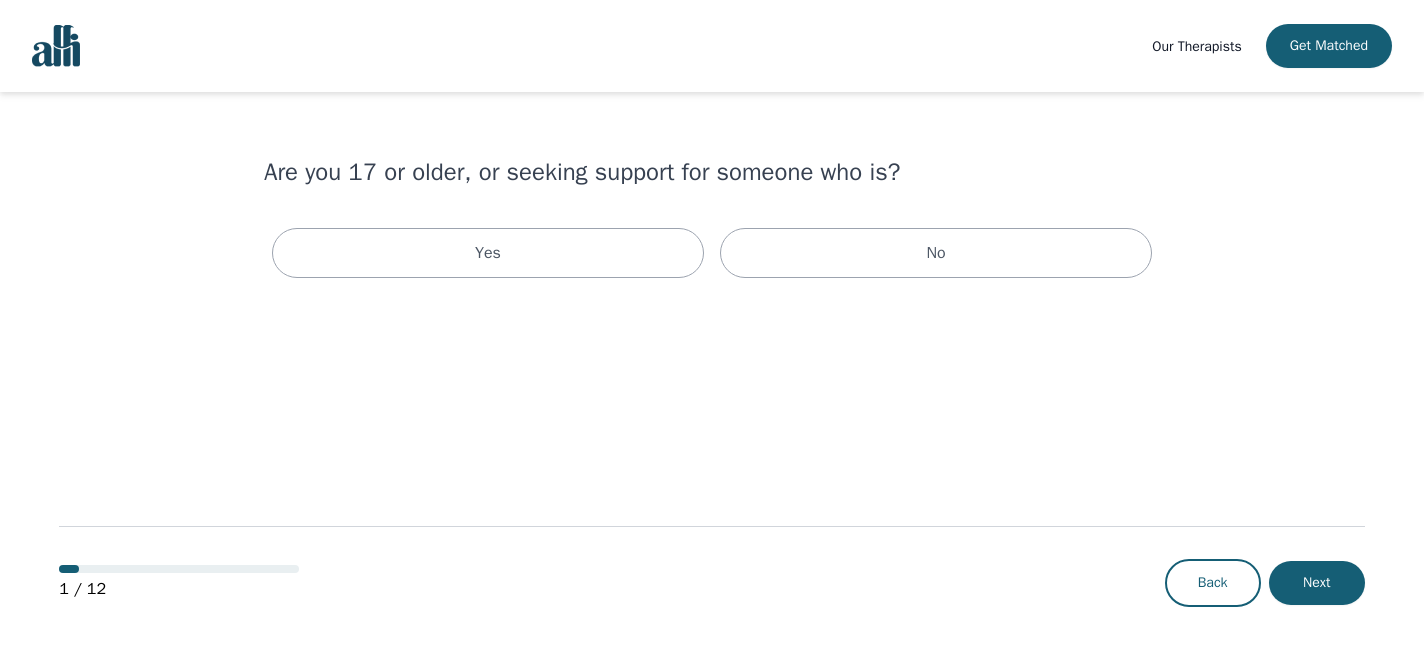 scroll, scrollTop: 0, scrollLeft: 0, axis: both 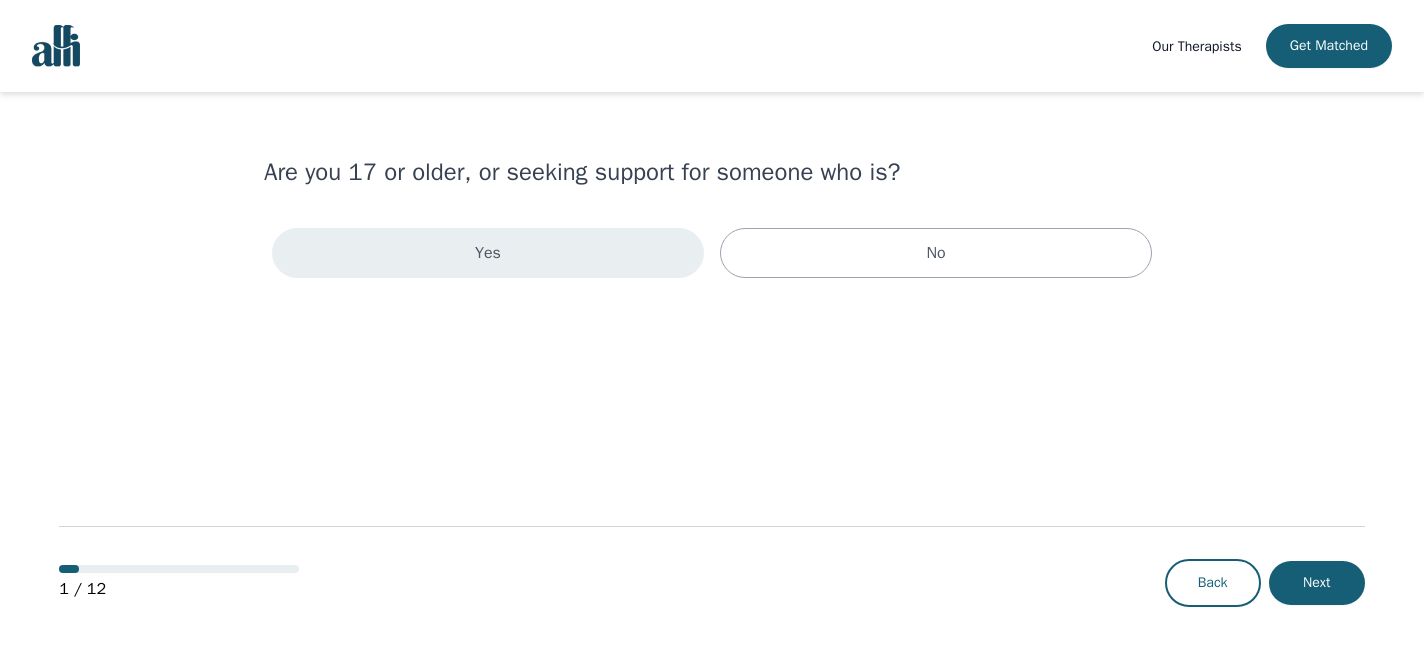 click on "Yes" at bounding box center (488, 253) 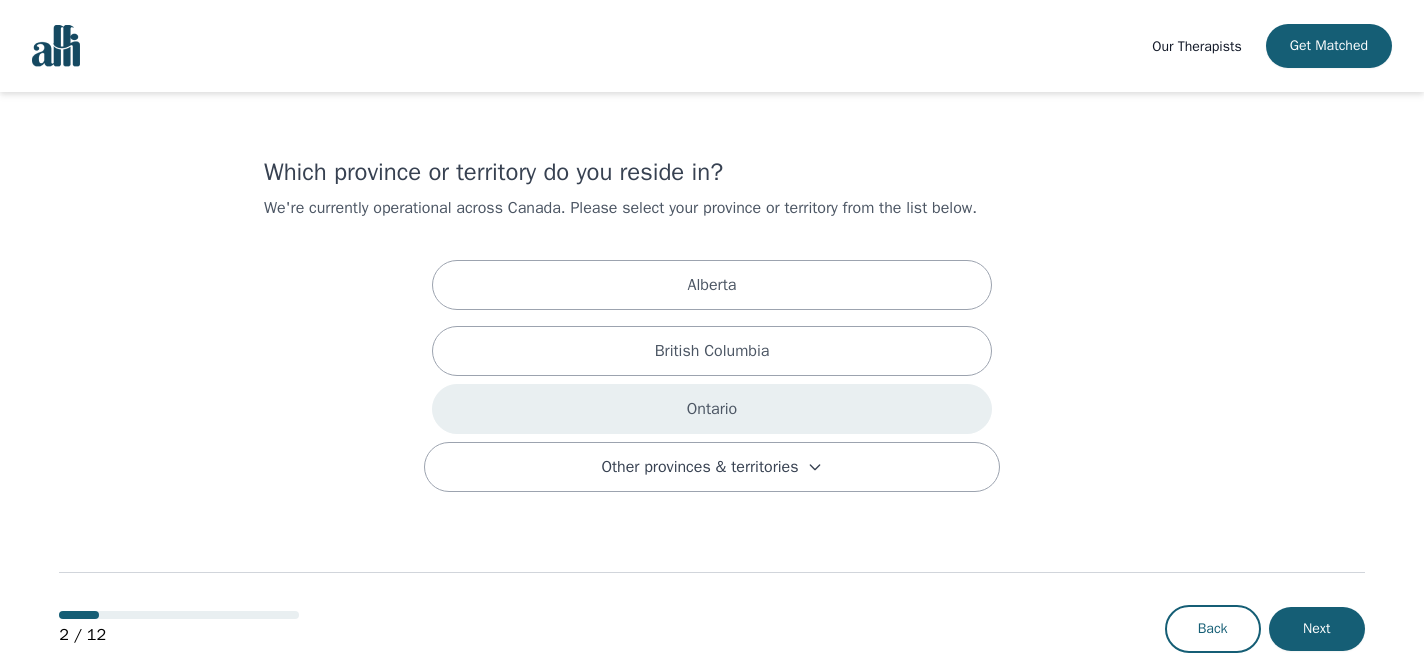 click on "Ontario" at bounding box center (712, 409) 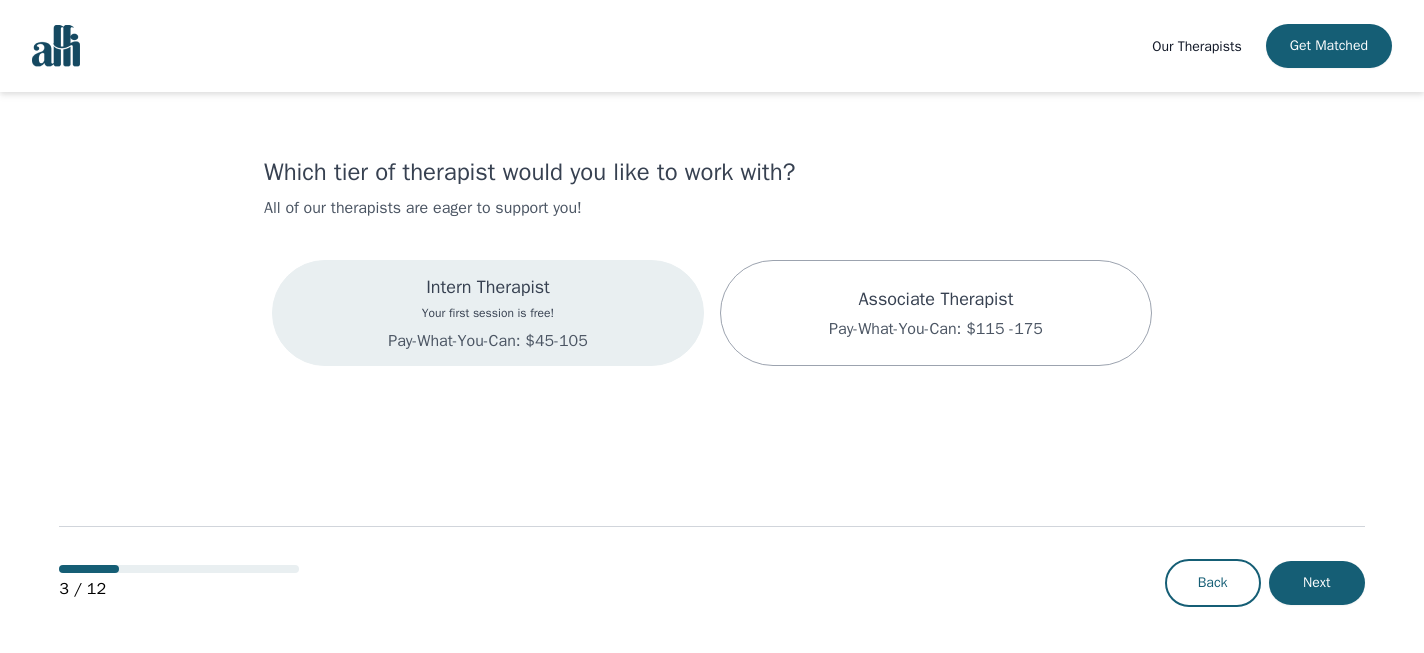 click on "Intern Therapist Your first session is free! Pay-What-You-Can: $45-105" at bounding box center [488, 313] 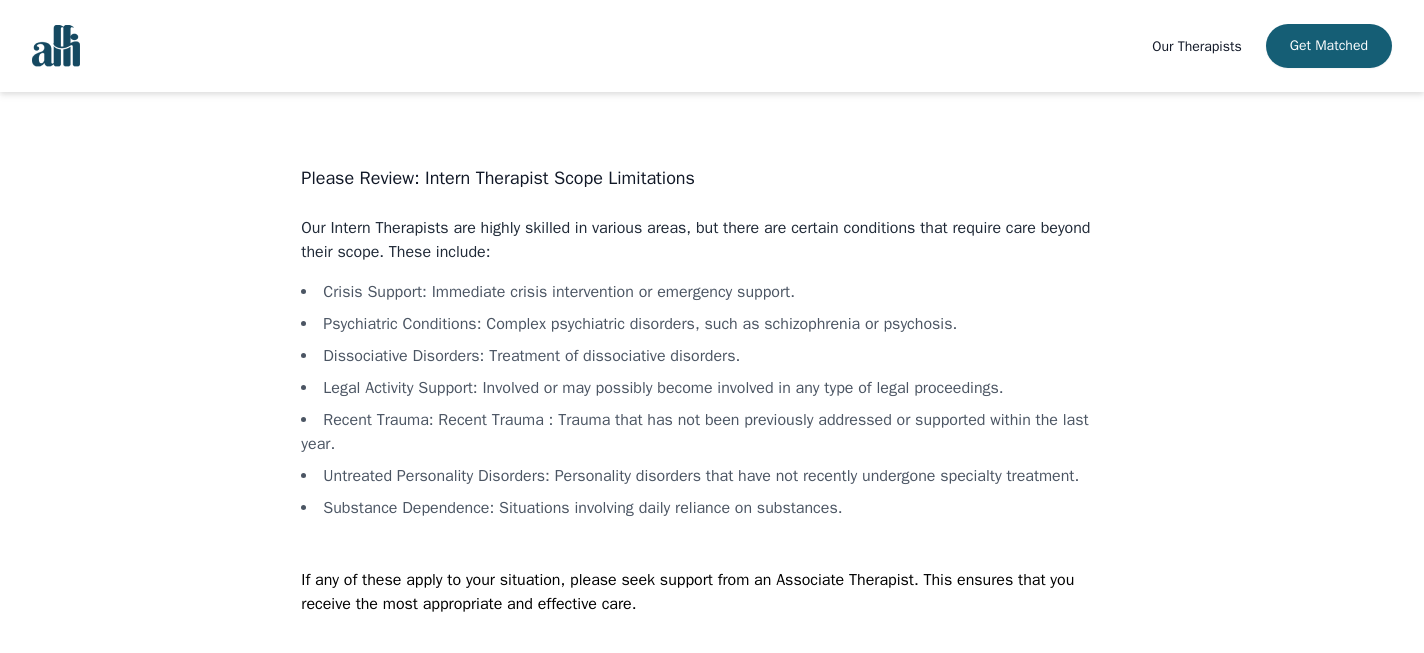 scroll, scrollTop: 59, scrollLeft: 0, axis: vertical 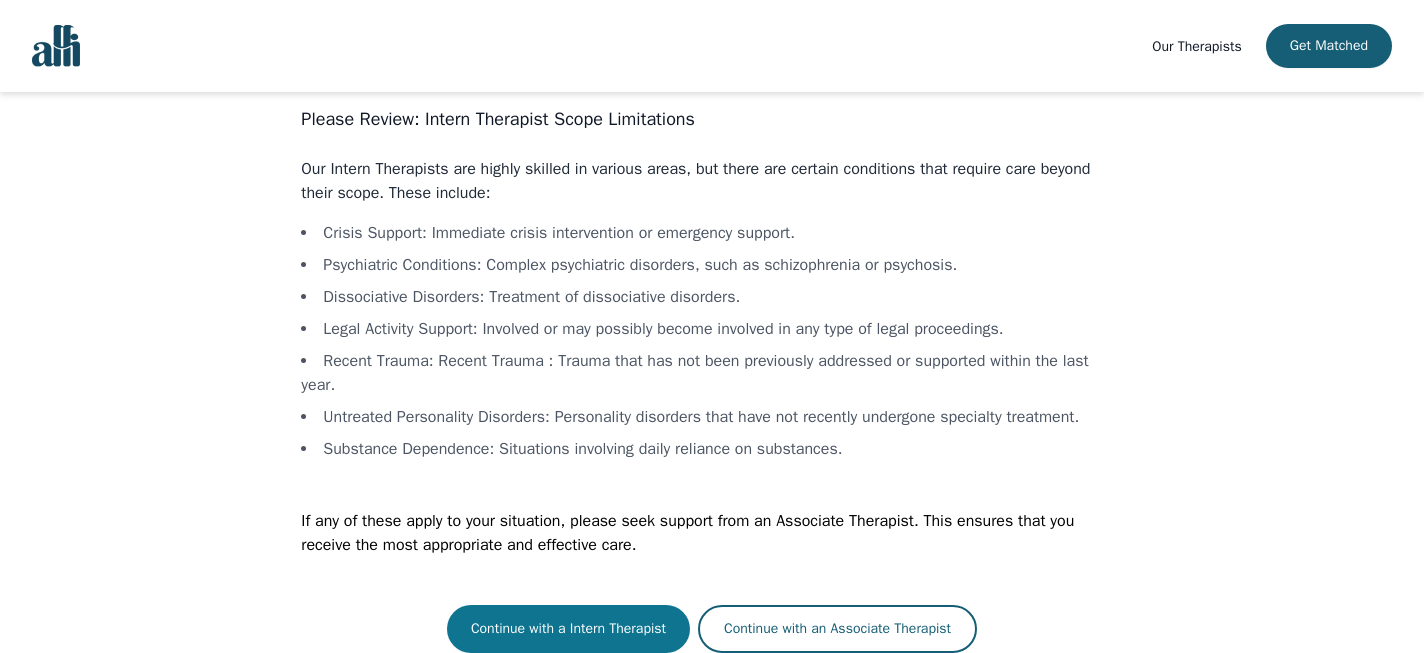click on "Continue with a Intern Therapist" at bounding box center [568, 629] 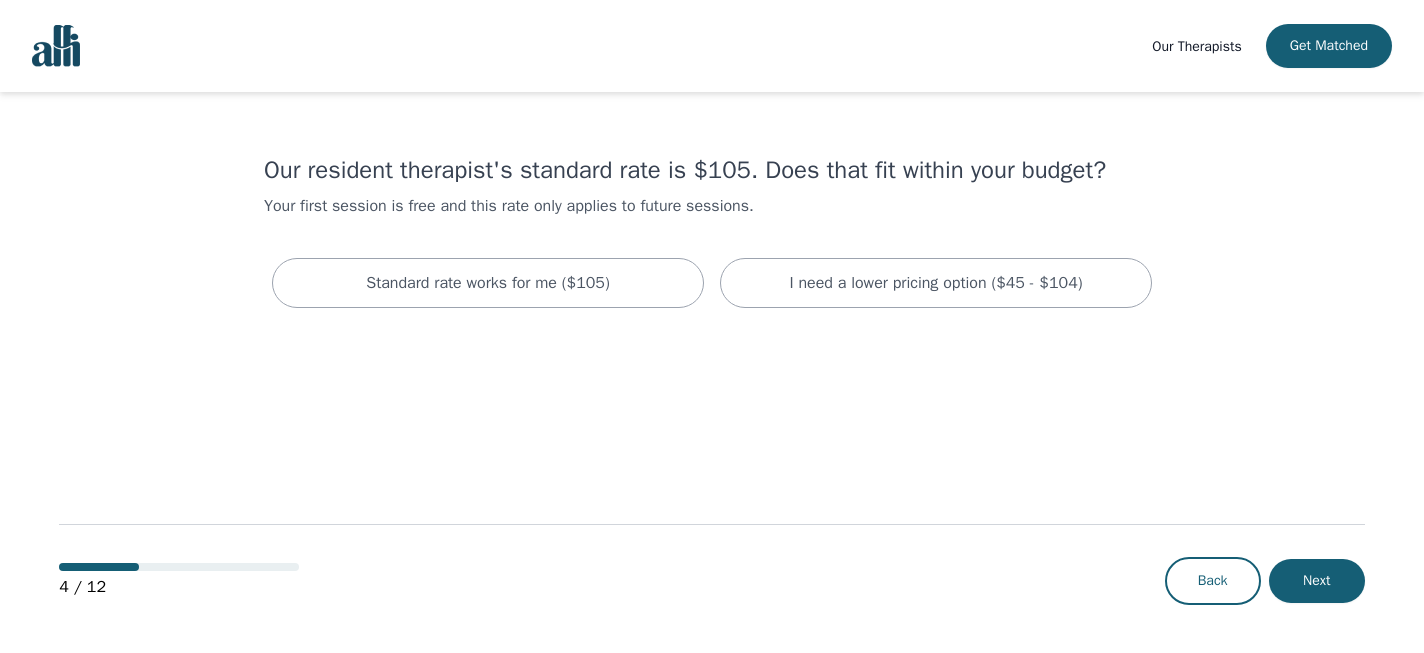 scroll, scrollTop: 0, scrollLeft: 0, axis: both 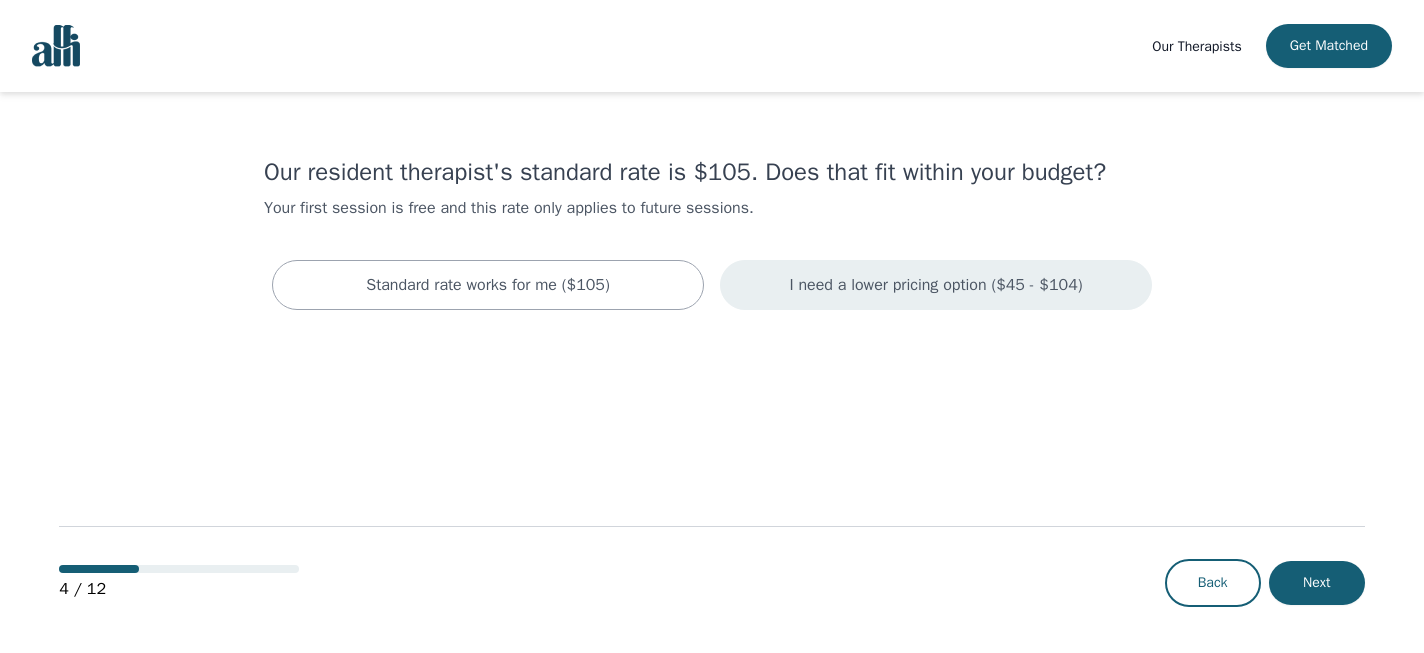click on "I need a lower pricing option ($45 - $104)" at bounding box center [935, 285] 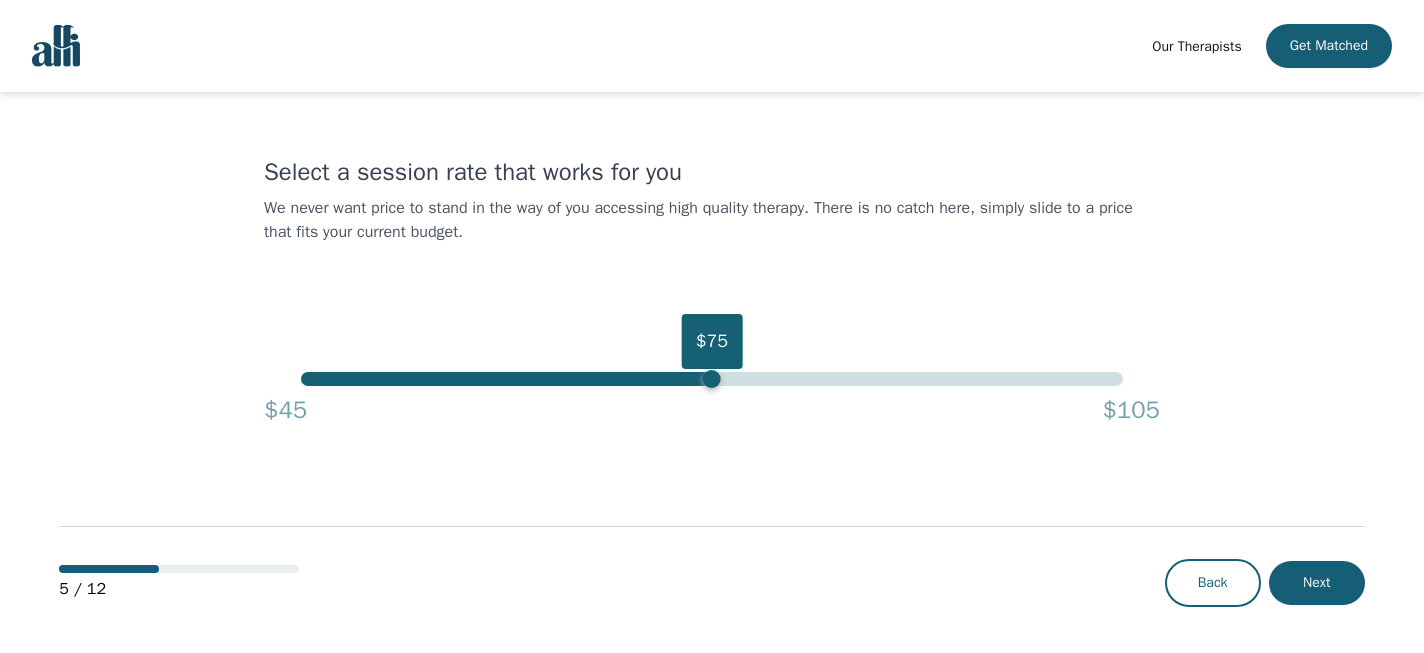 drag, startPoint x: 1124, startPoint y: 375, endPoint x: 717, endPoint y: 387, distance: 407.17688 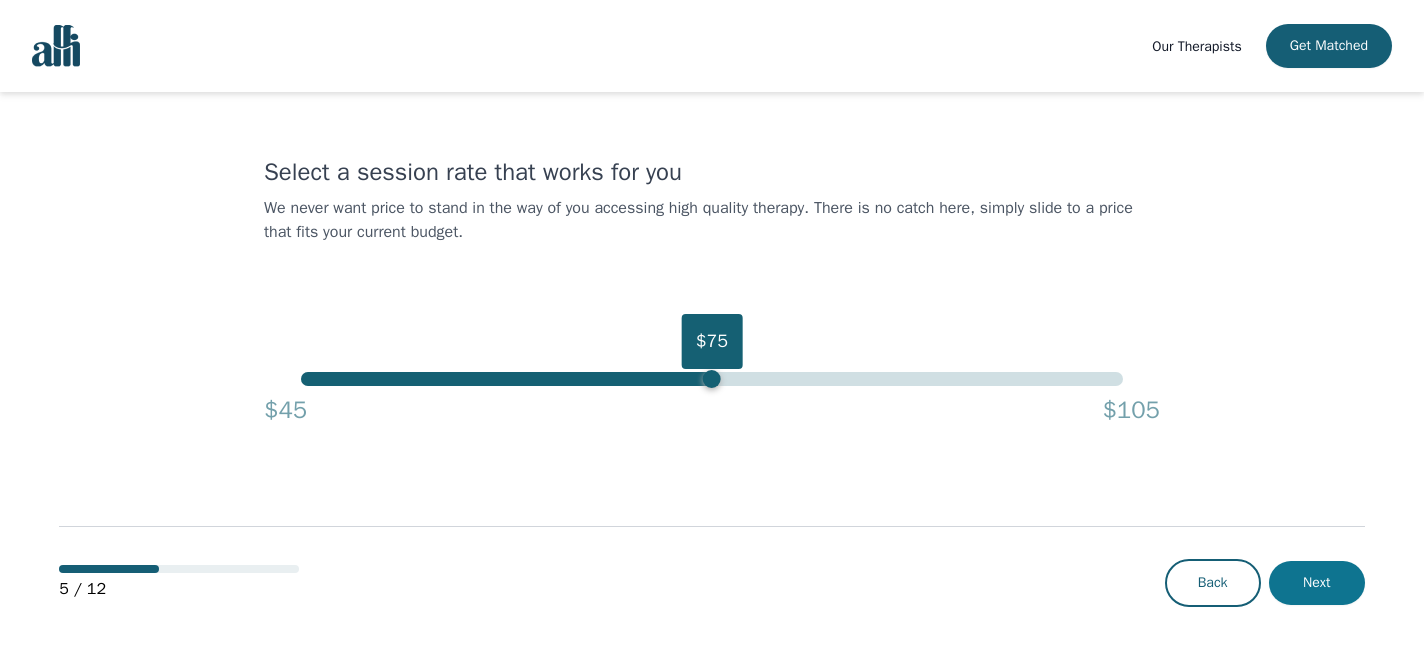click on "Next" at bounding box center [1317, 583] 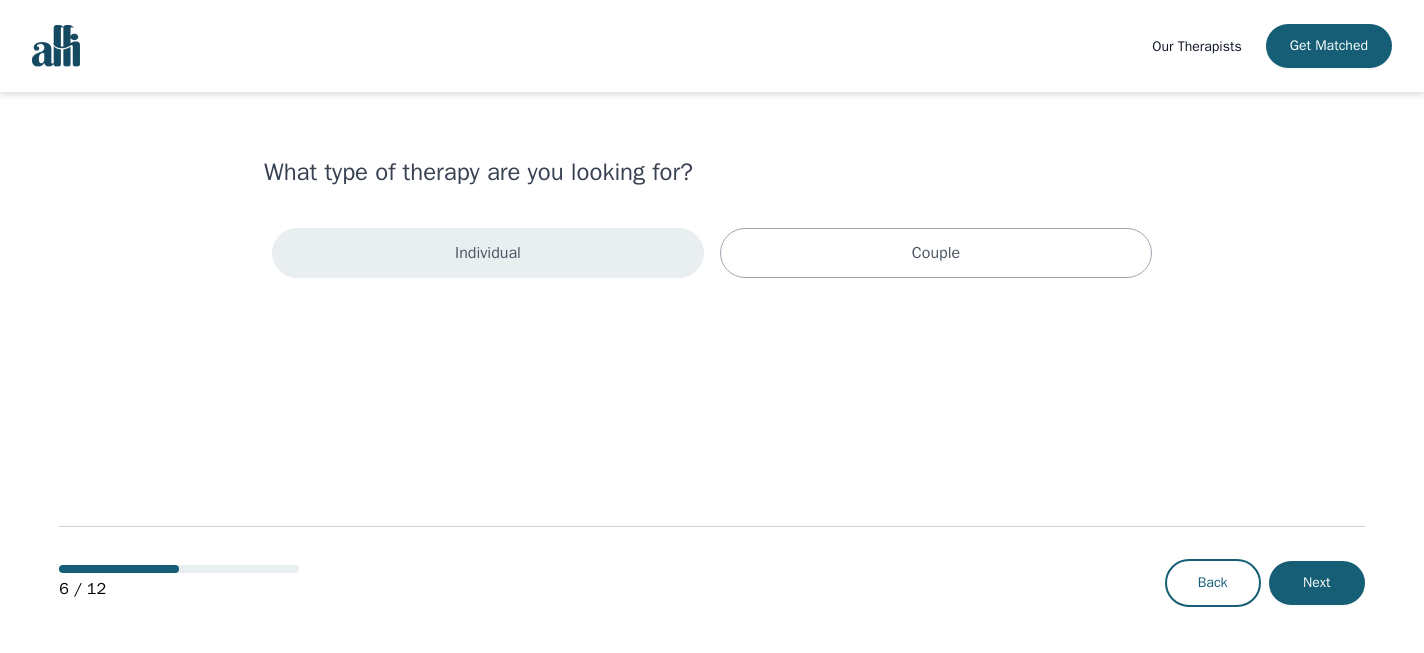 click on "Individual" at bounding box center [488, 253] 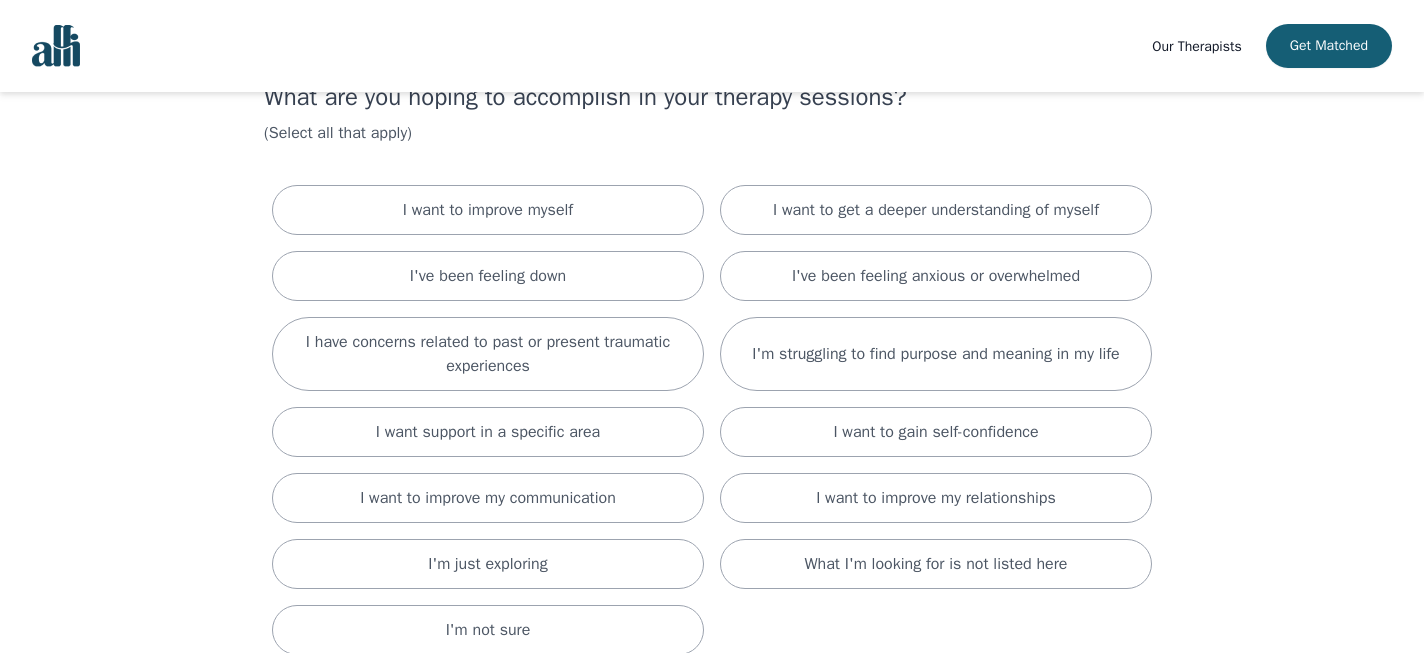 scroll, scrollTop: 82, scrollLeft: 0, axis: vertical 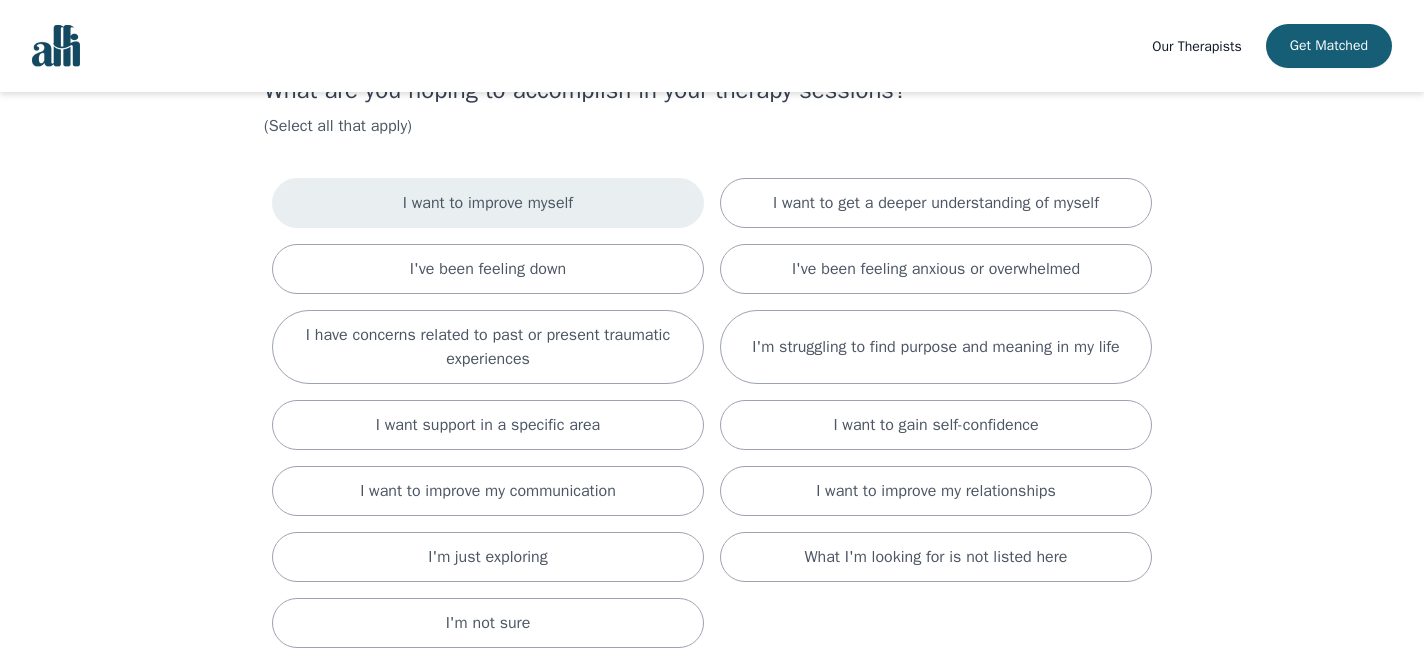 click on "I want to improve myself" at bounding box center (488, 203) 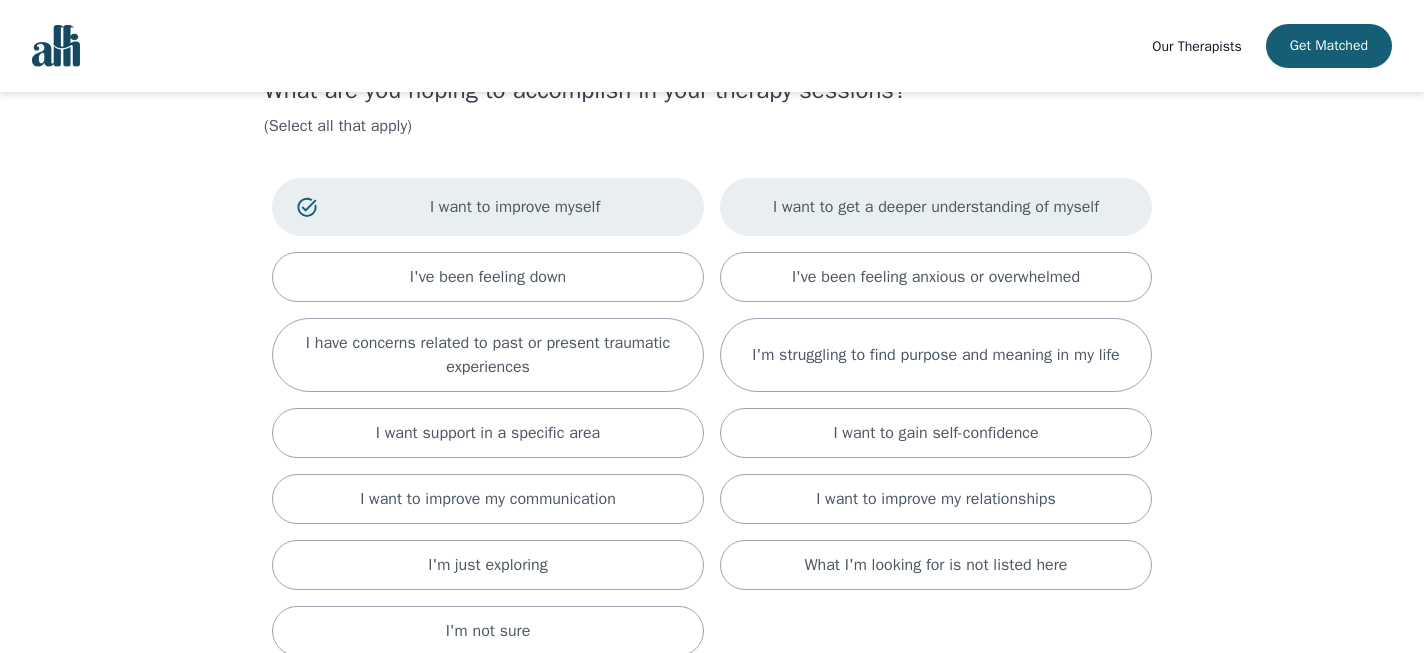 click on "I want to get a deeper understanding of myself" at bounding box center [936, 207] 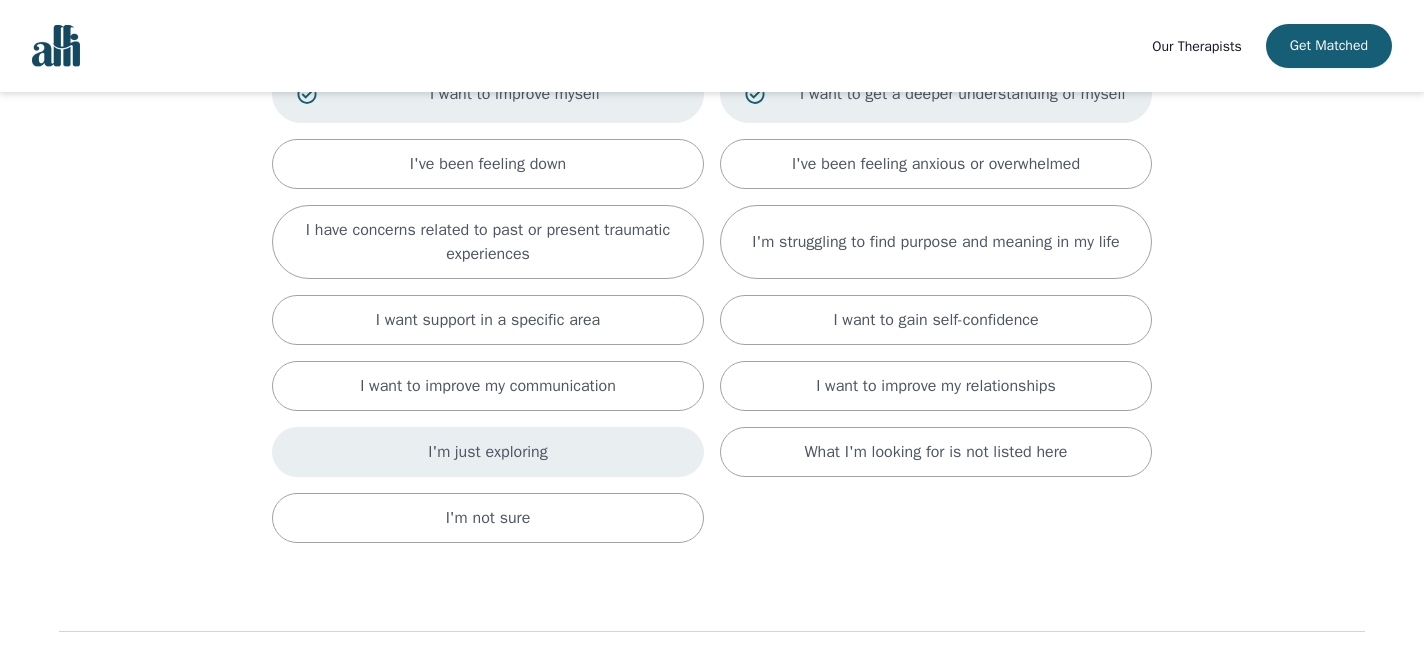 scroll, scrollTop: 196, scrollLeft: 0, axis: vertical 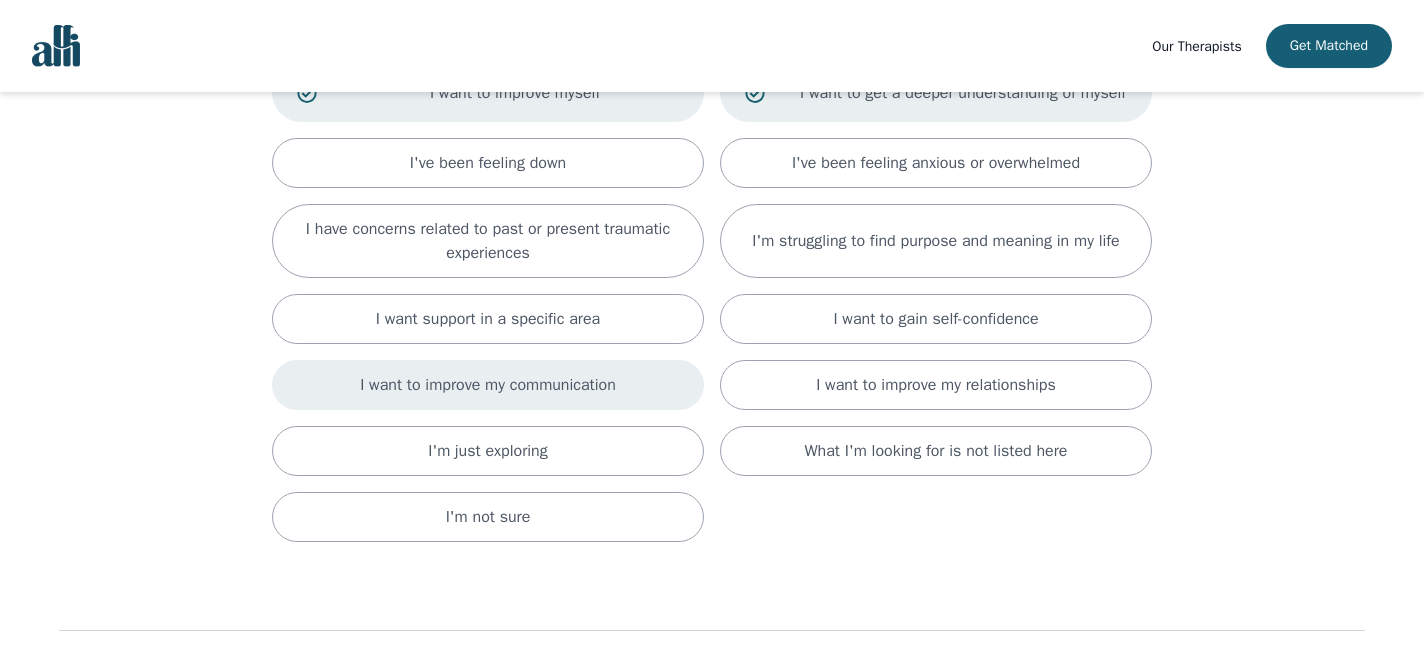 click on "I want to improve my communication" at bounding box center (488, 385) 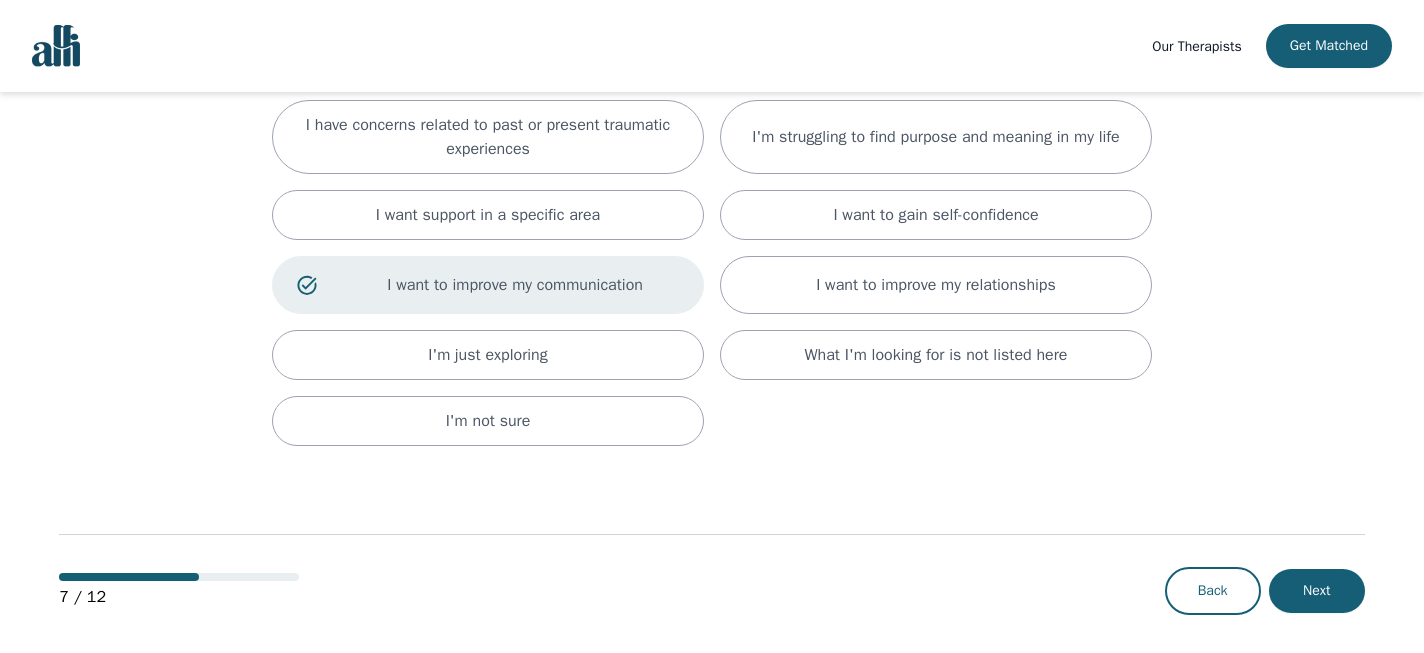 scroll, scrollTop: 334, scrollLeft: 0, axis: vertical 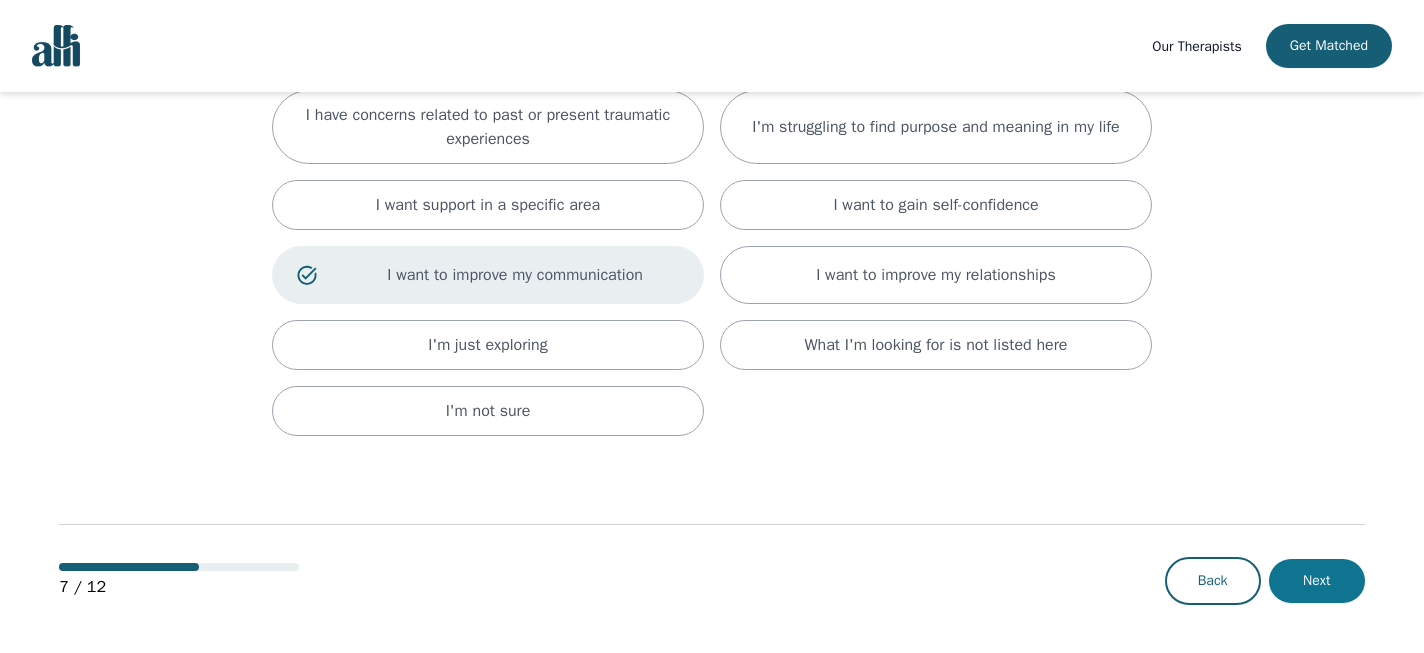 click on "Next" at bounding box center [1317, 581] 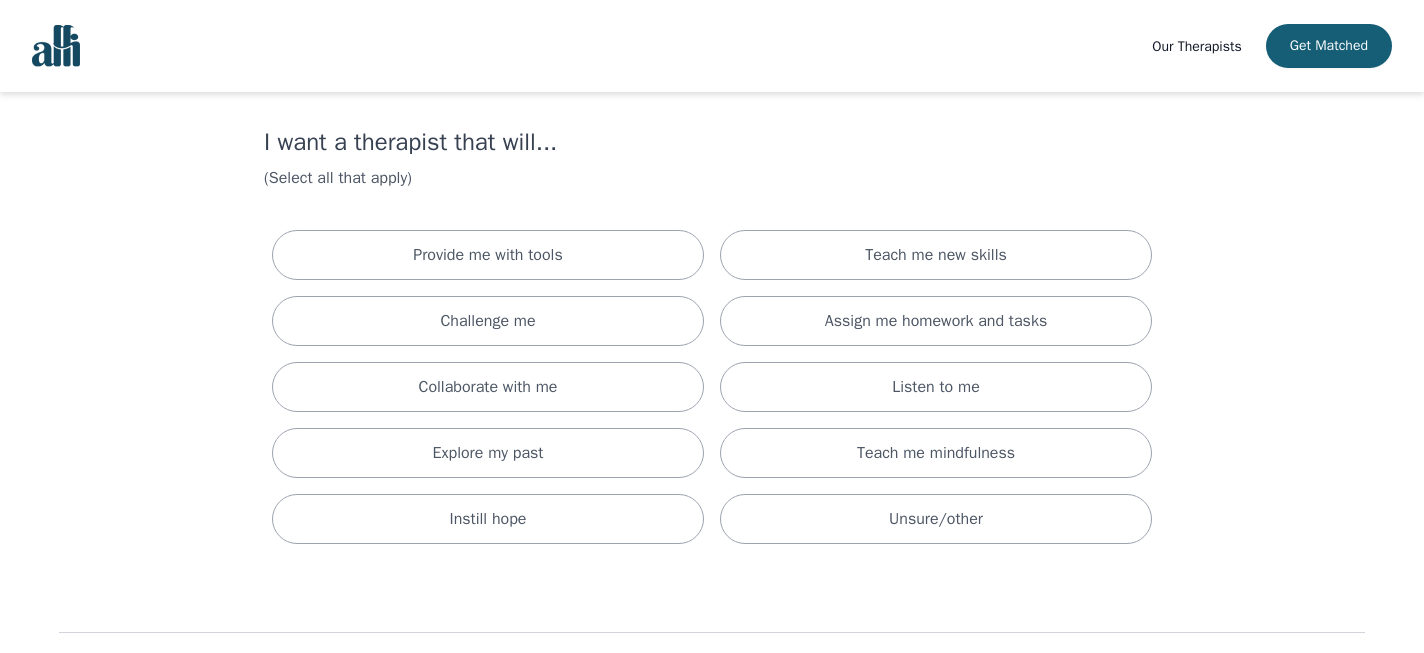 scroll, scrollTop: 32, scrollLeft: 0, axis: vertical 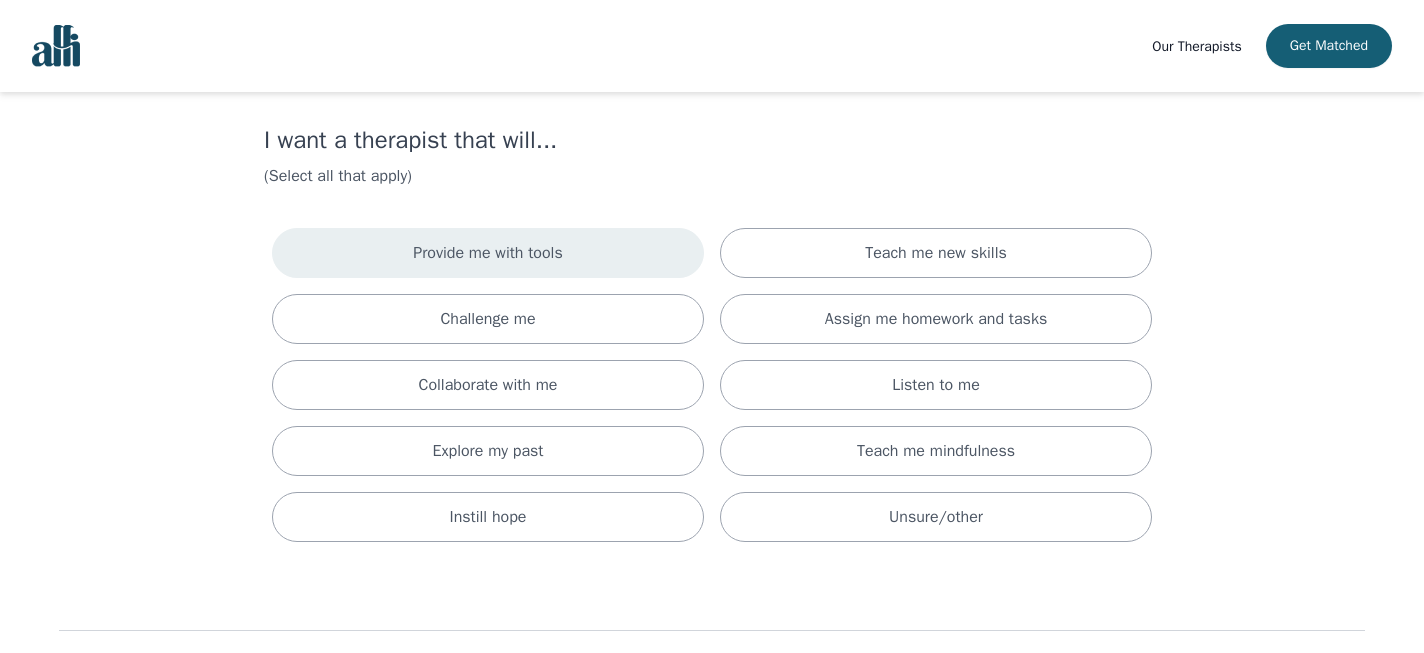 click on "Provide me with tools" at bounding box center [488, 253] 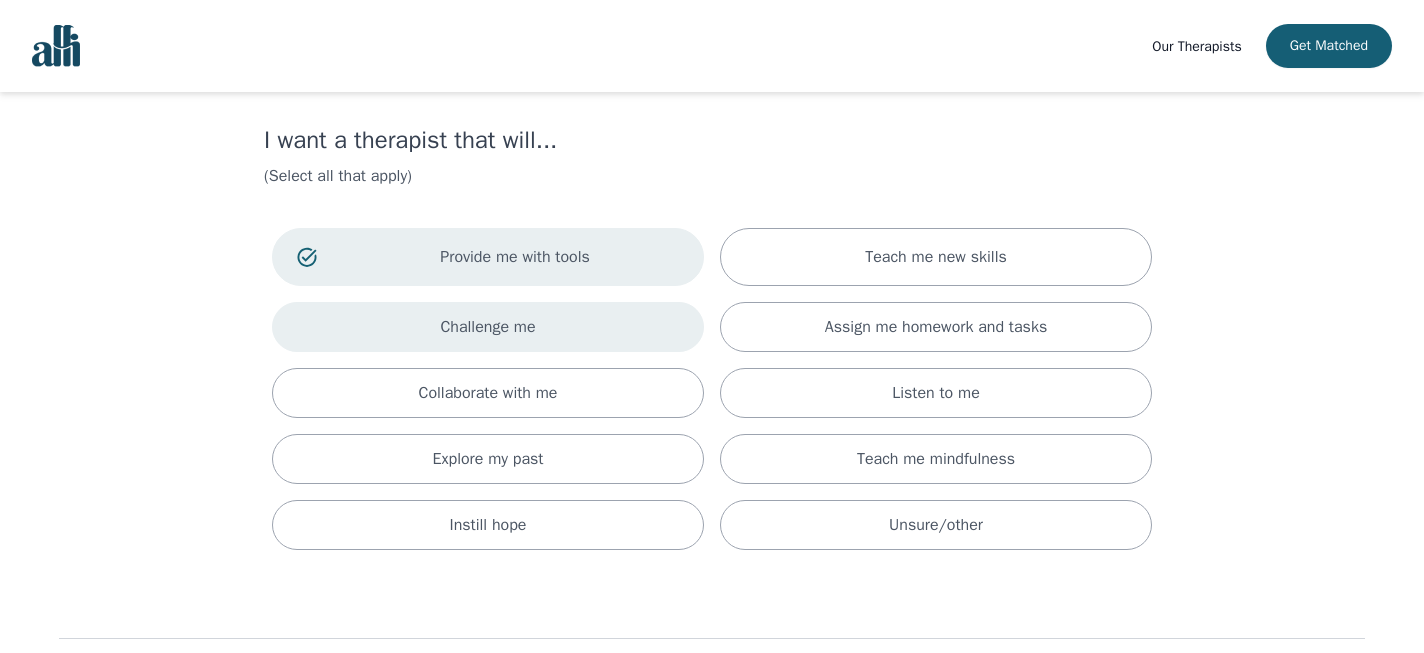 click on "Challenge me" at bounding box center [488, 327] 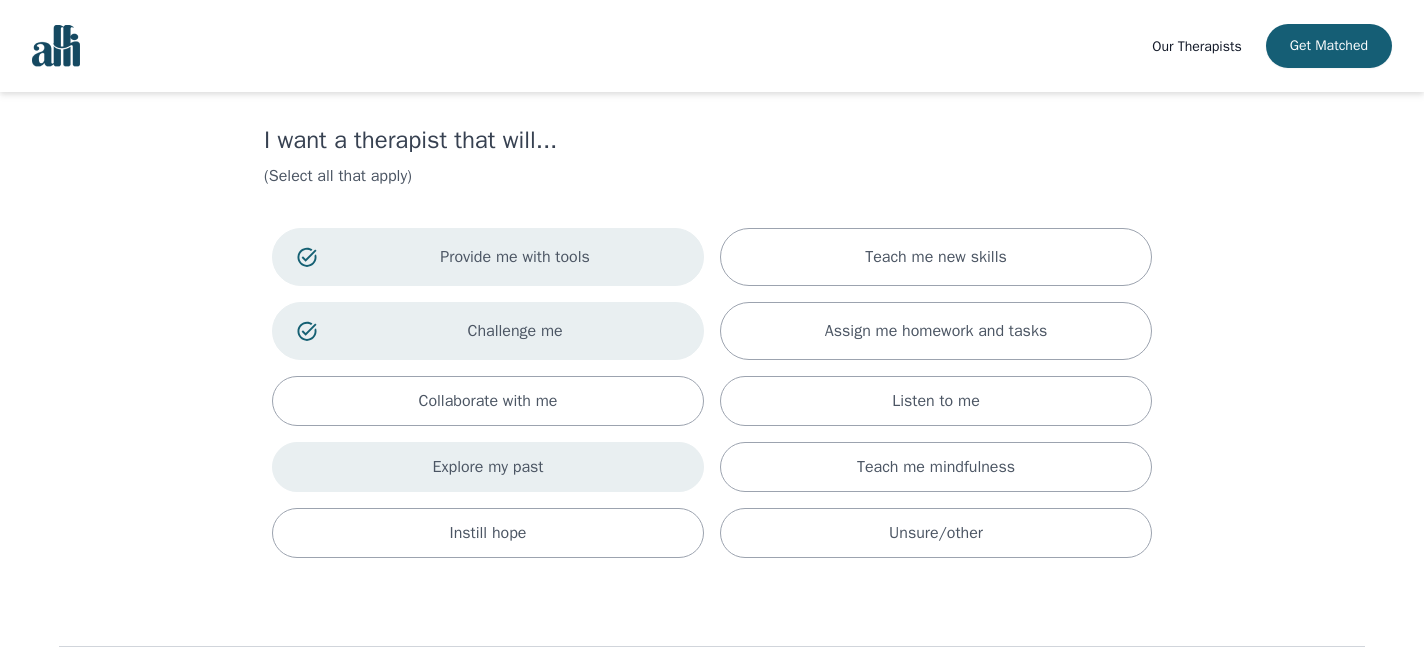 click on "Explore my past" at bounding box center [488, 467] 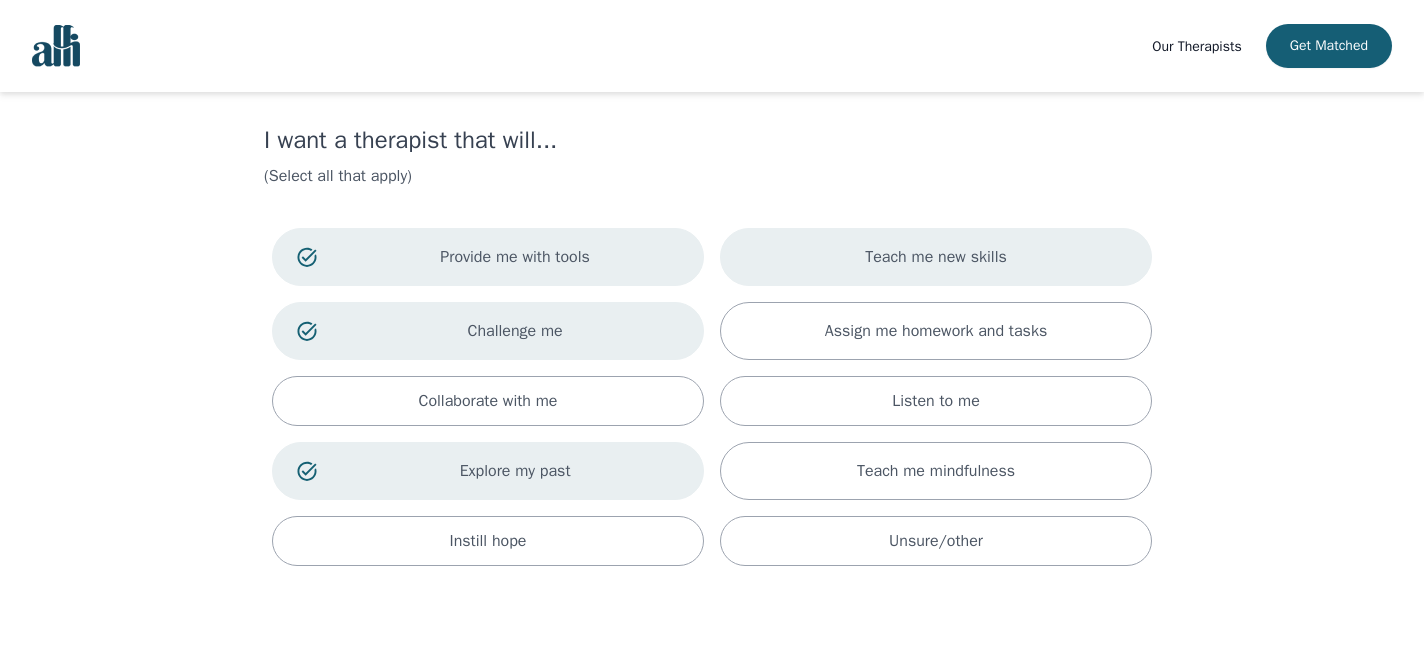 click on "Teach me new skills" at bounding box center [936, 257] 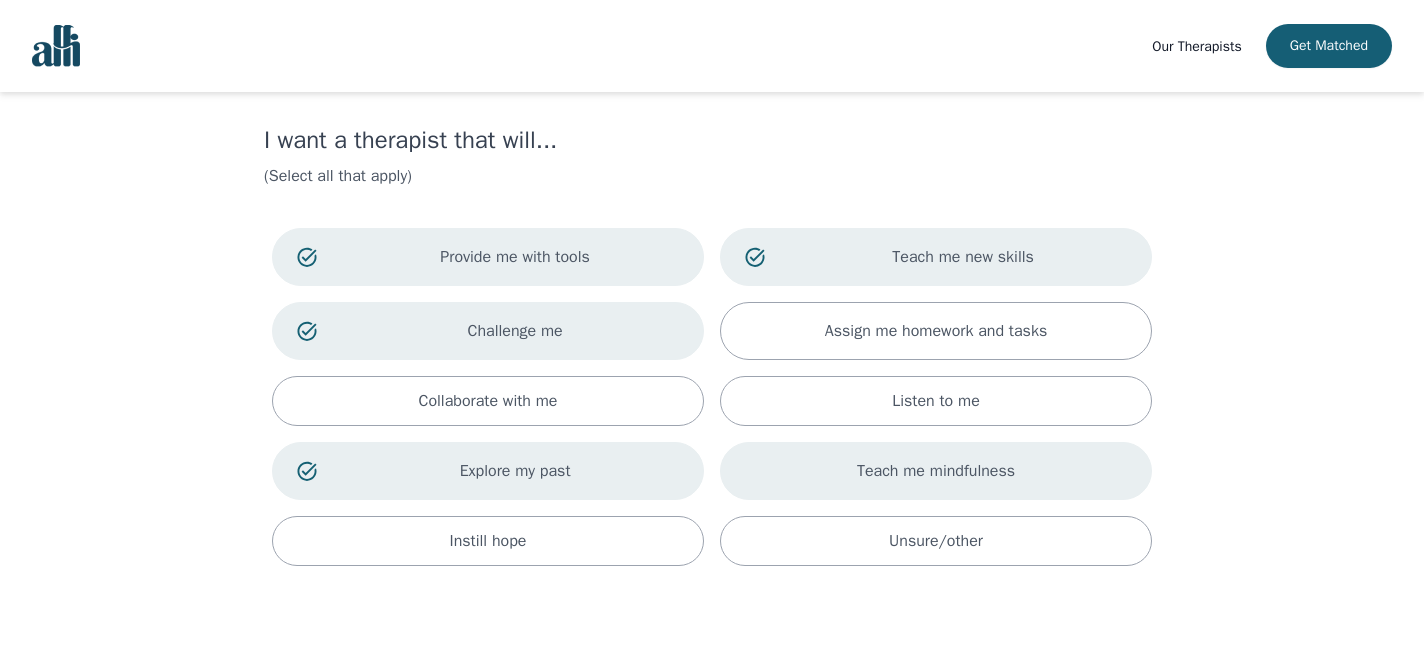 click on "Teach me mindfulness" at bounding box center [936, 471] 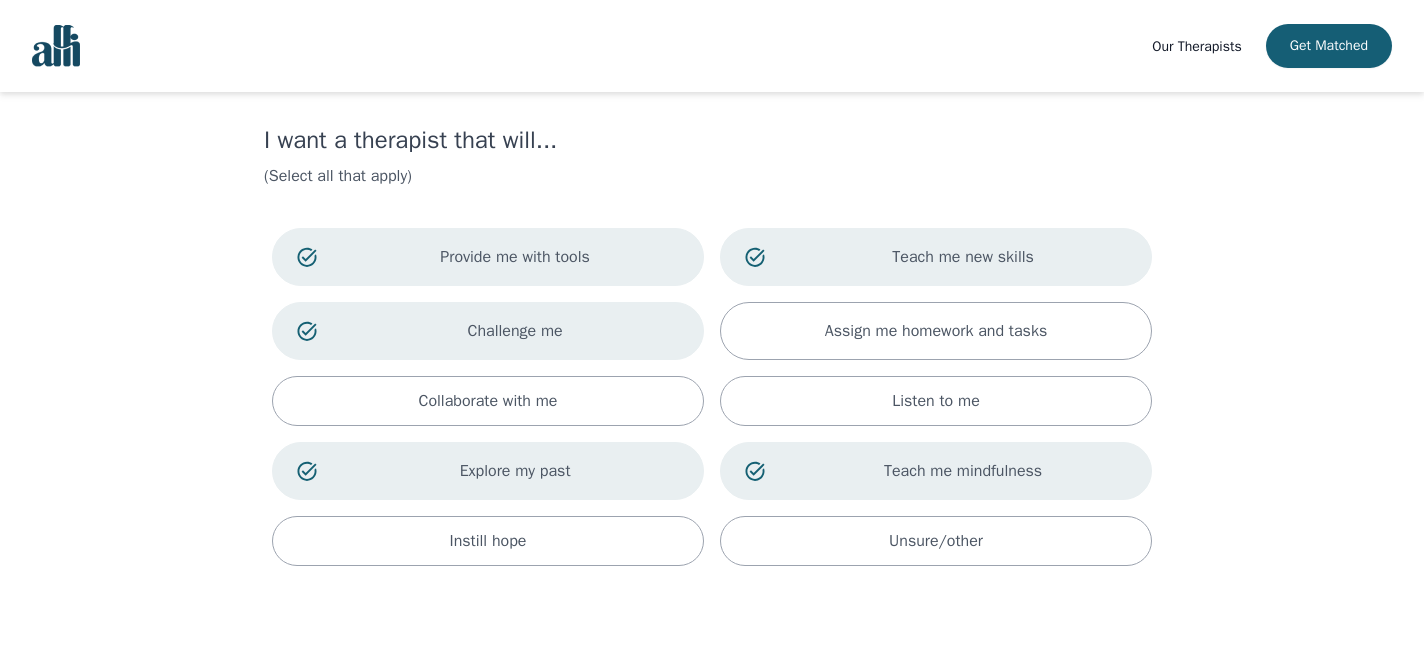 scroll, scrollTop: 162, scrollLeft: 0, axis: vertical 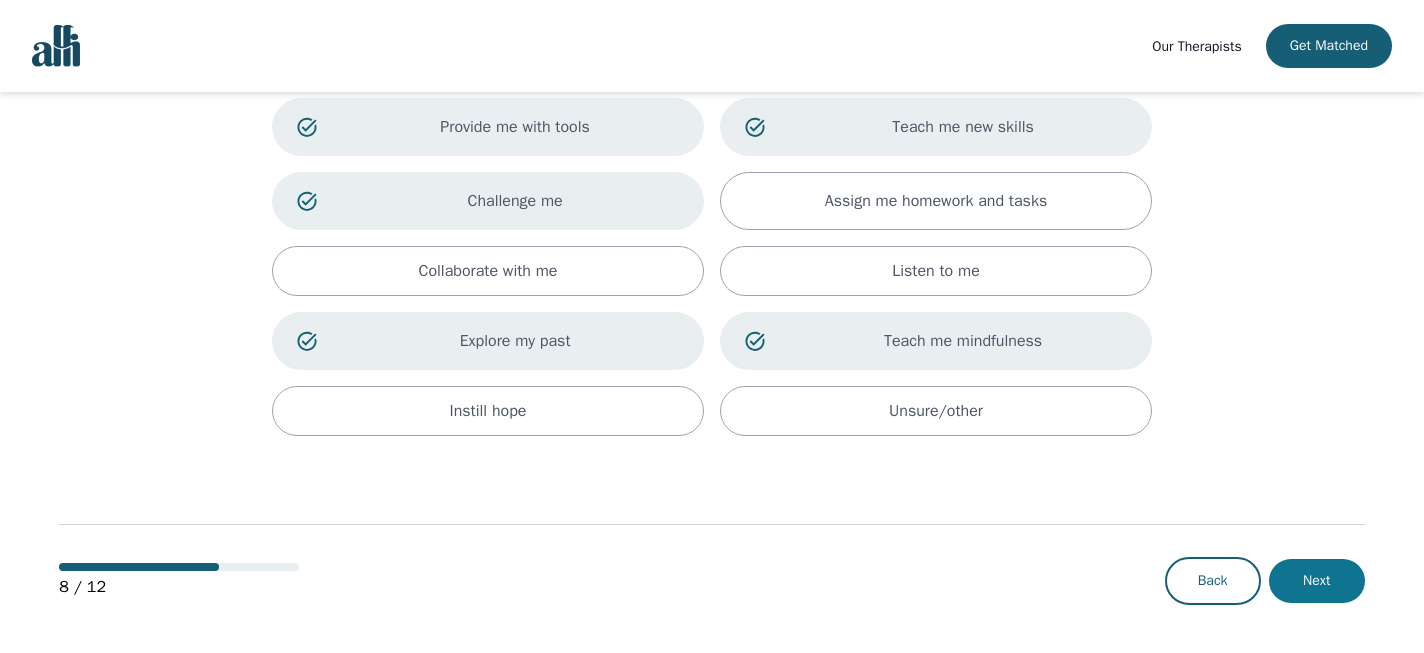 click on "Next" at bounding box center (1317, 581) 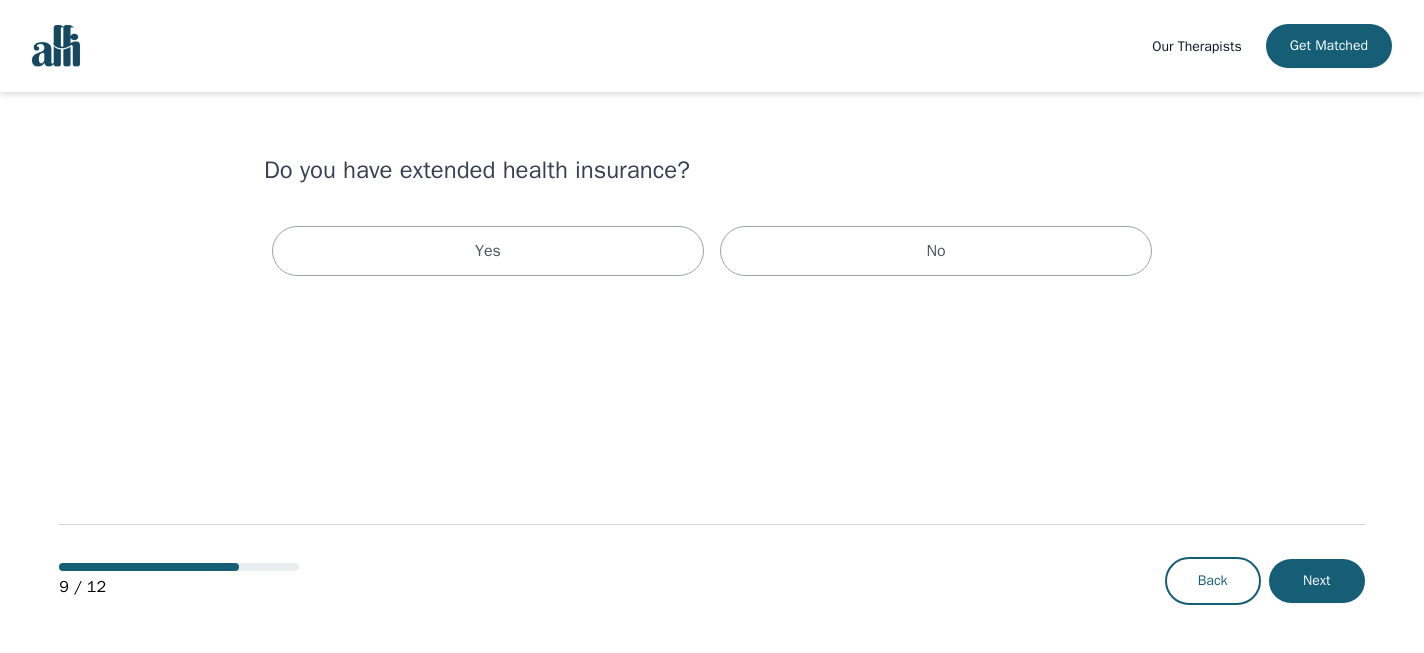 scroll, scrollTop: 0, scrollLeft: 0, axis: both 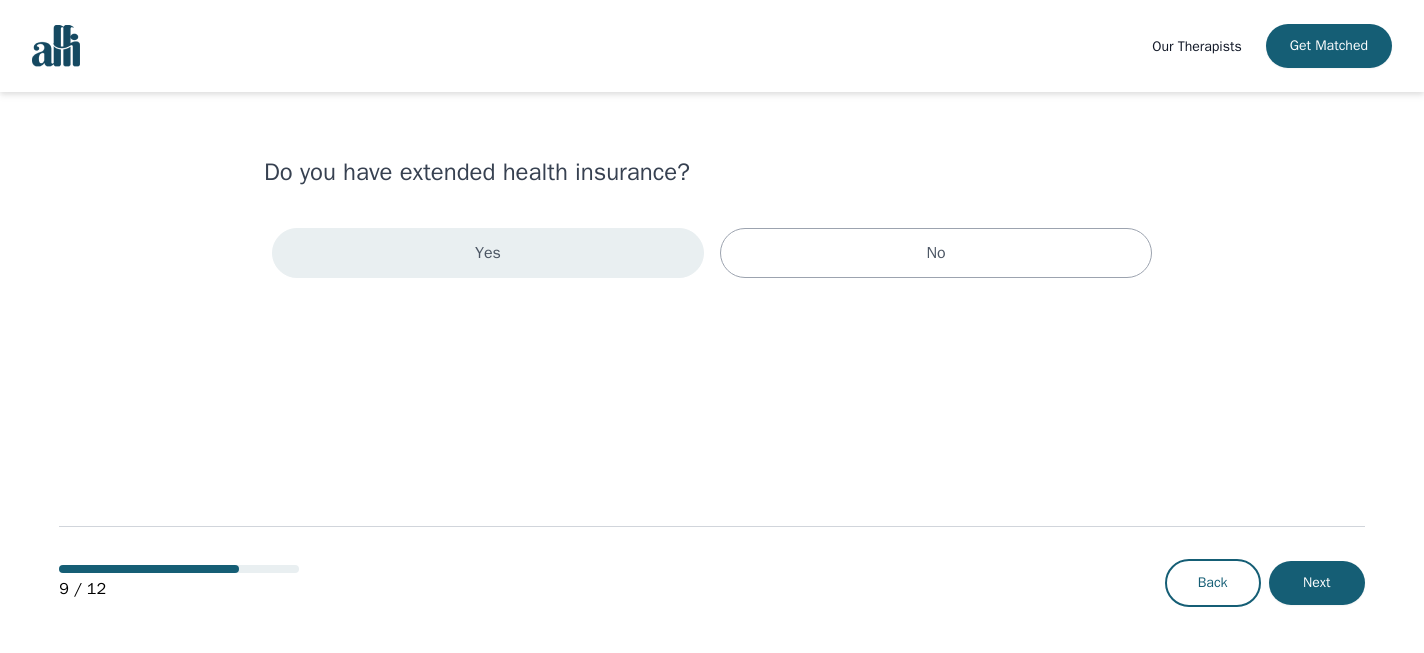 click on "Yes" at bounding box center [488, 253] 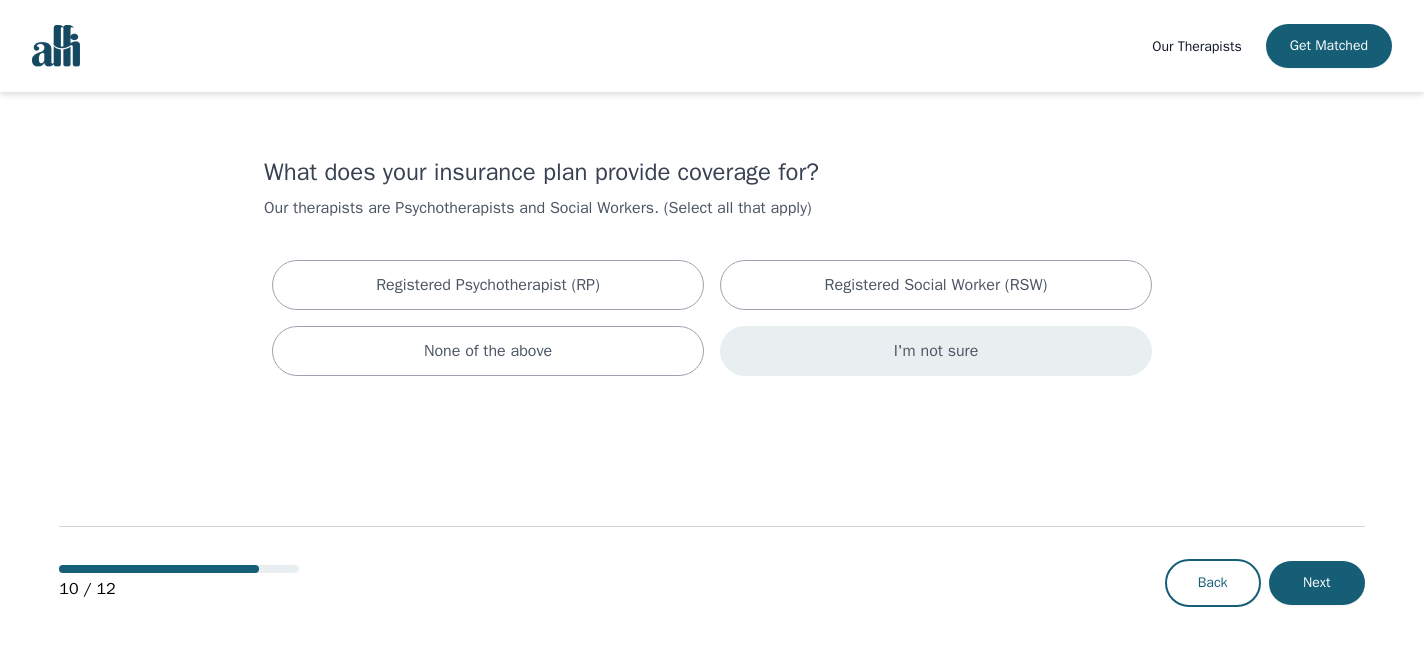 click on "I'm not sure" at bounding box center [936, 351] 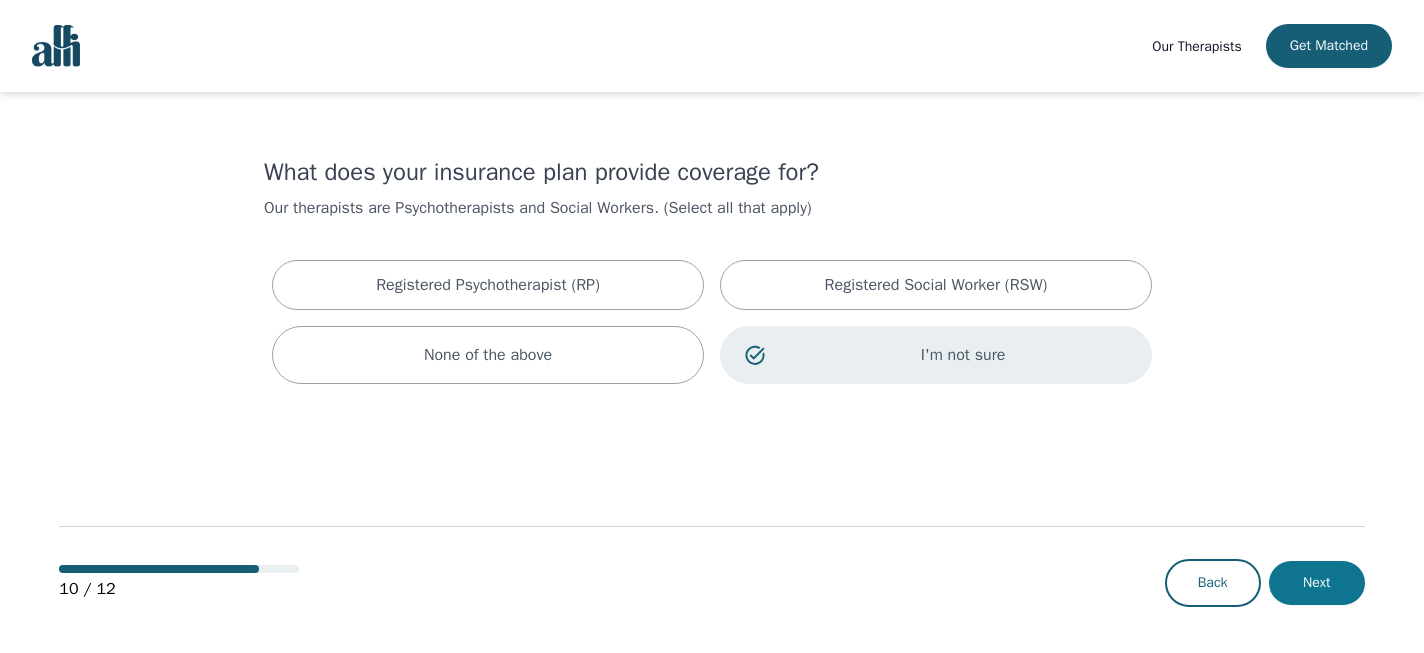 click on "Next" at bounding box center (1317, 583) 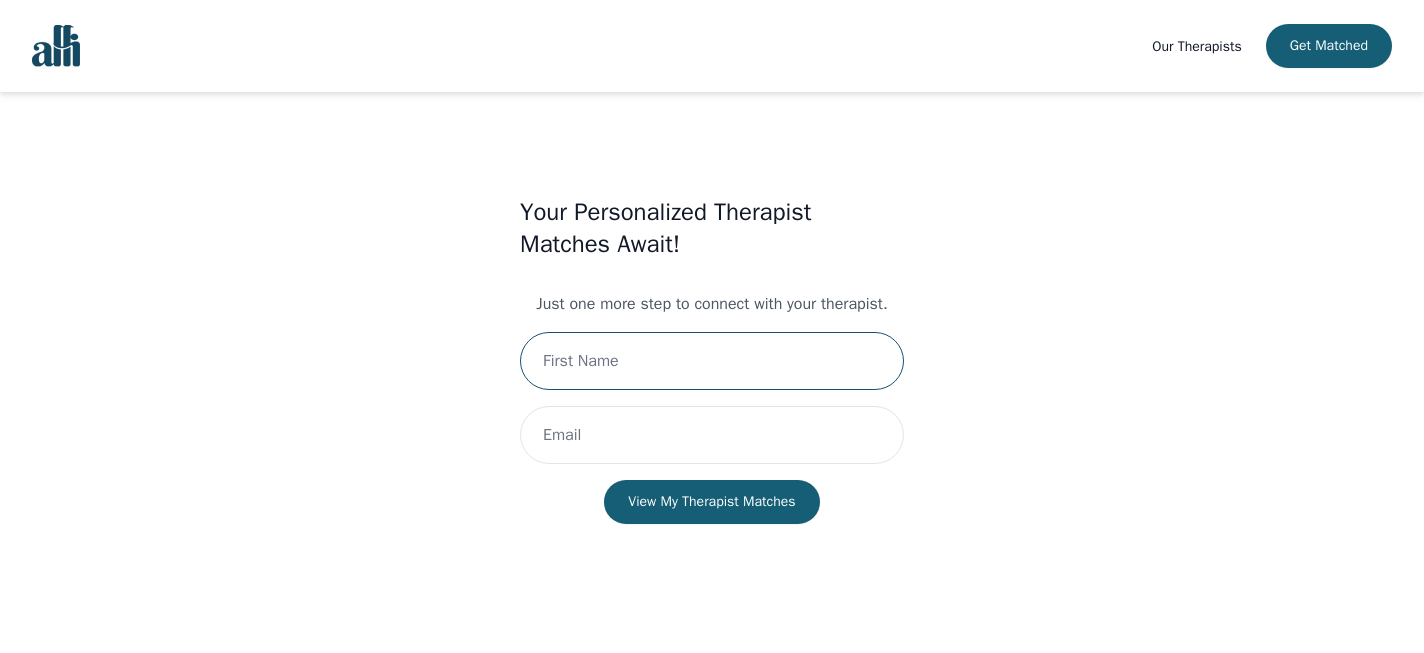 click at bounding box center [712, 361] 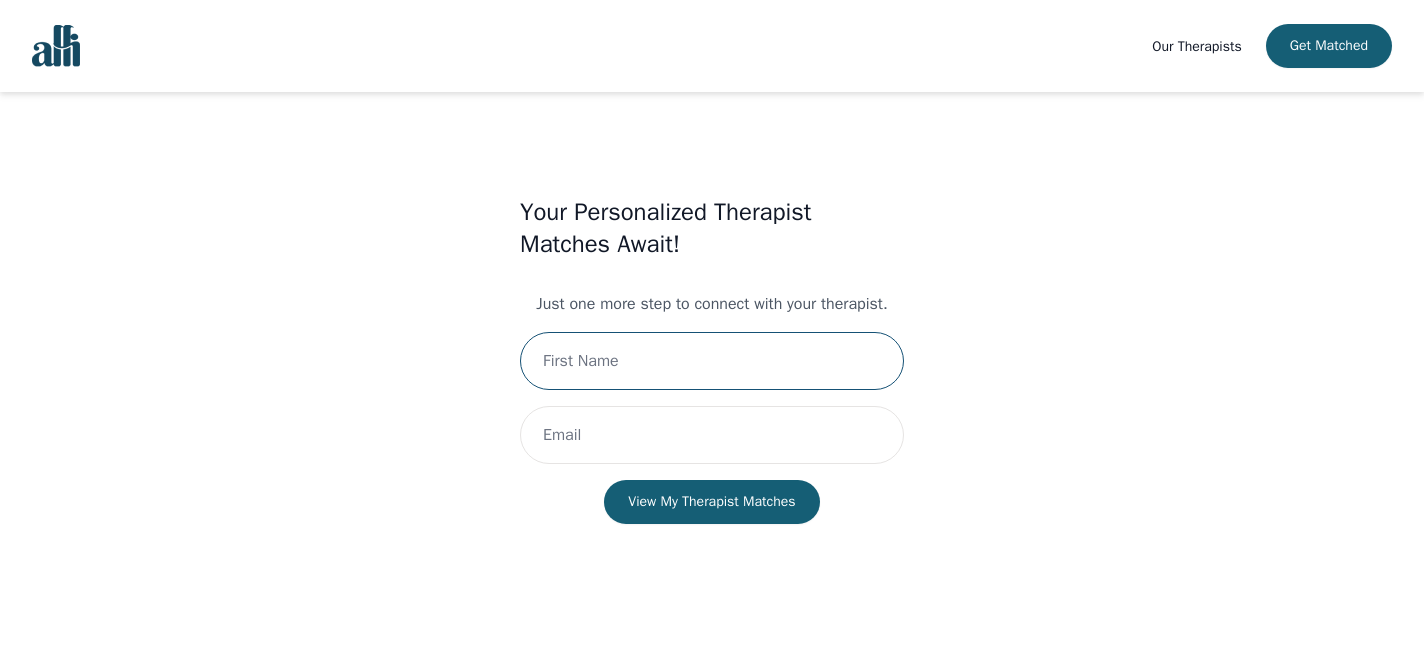 type on "[FIRST]" 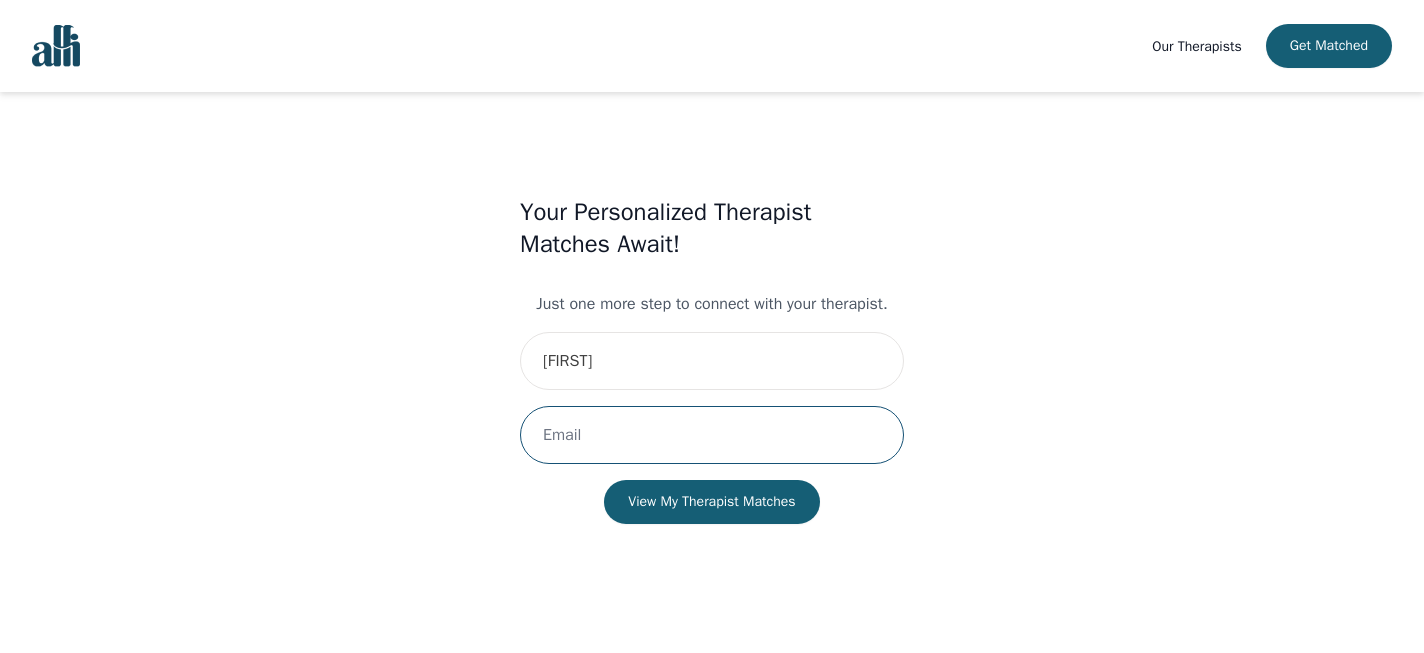 click at bounding box center (712, 435) 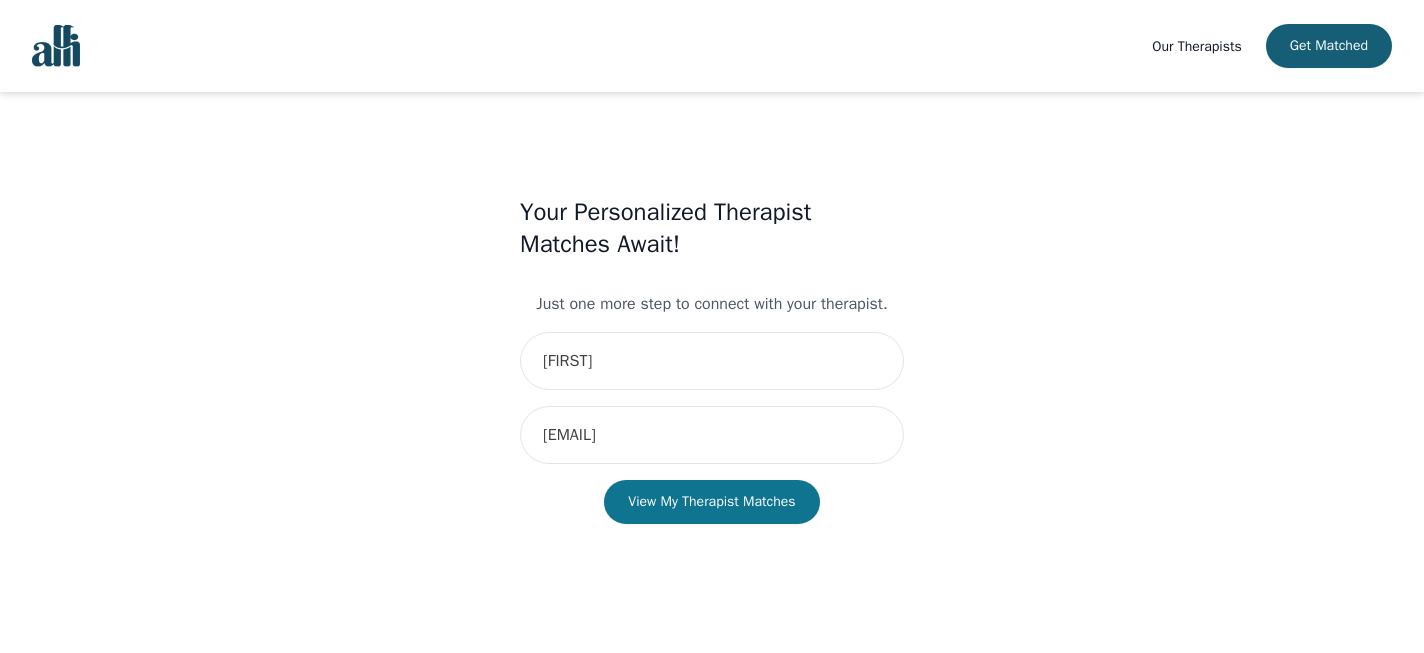 click on "View My Therapist Matches" at bounding box center (711, 502) 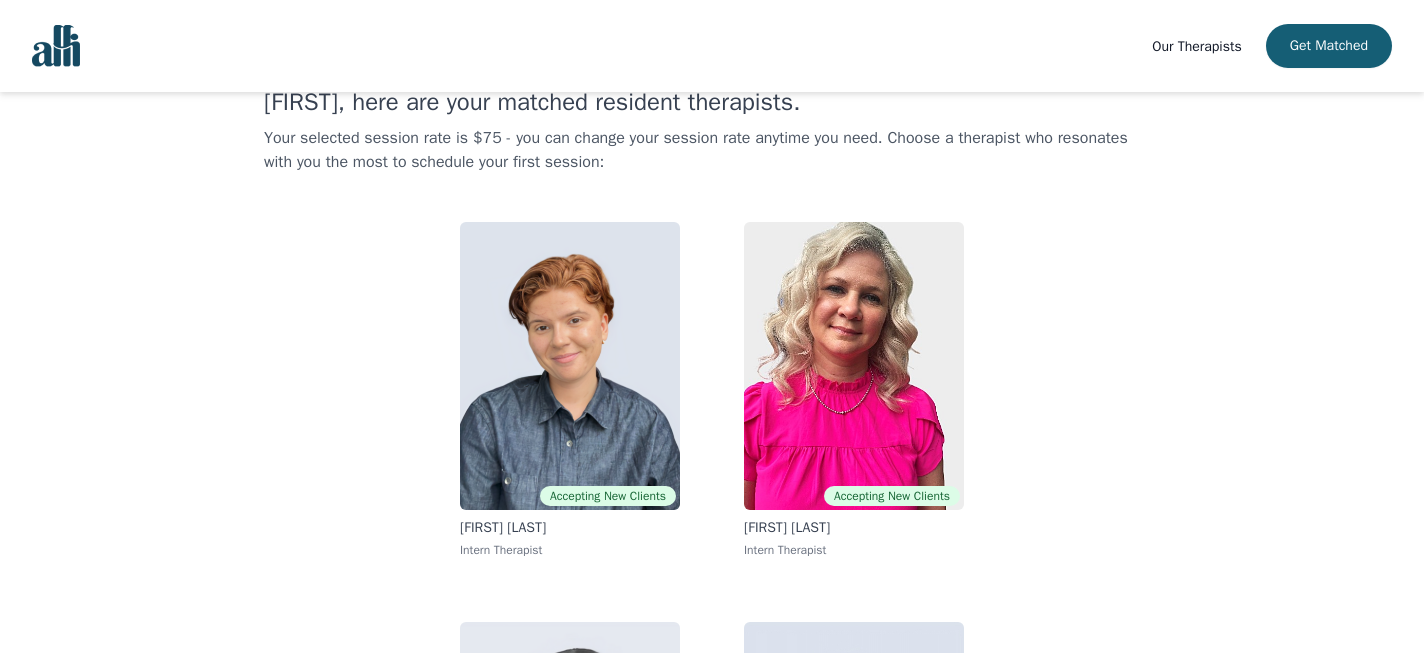 scroll, scrollTop: 69, scrollLeft: 0, axis: vertical 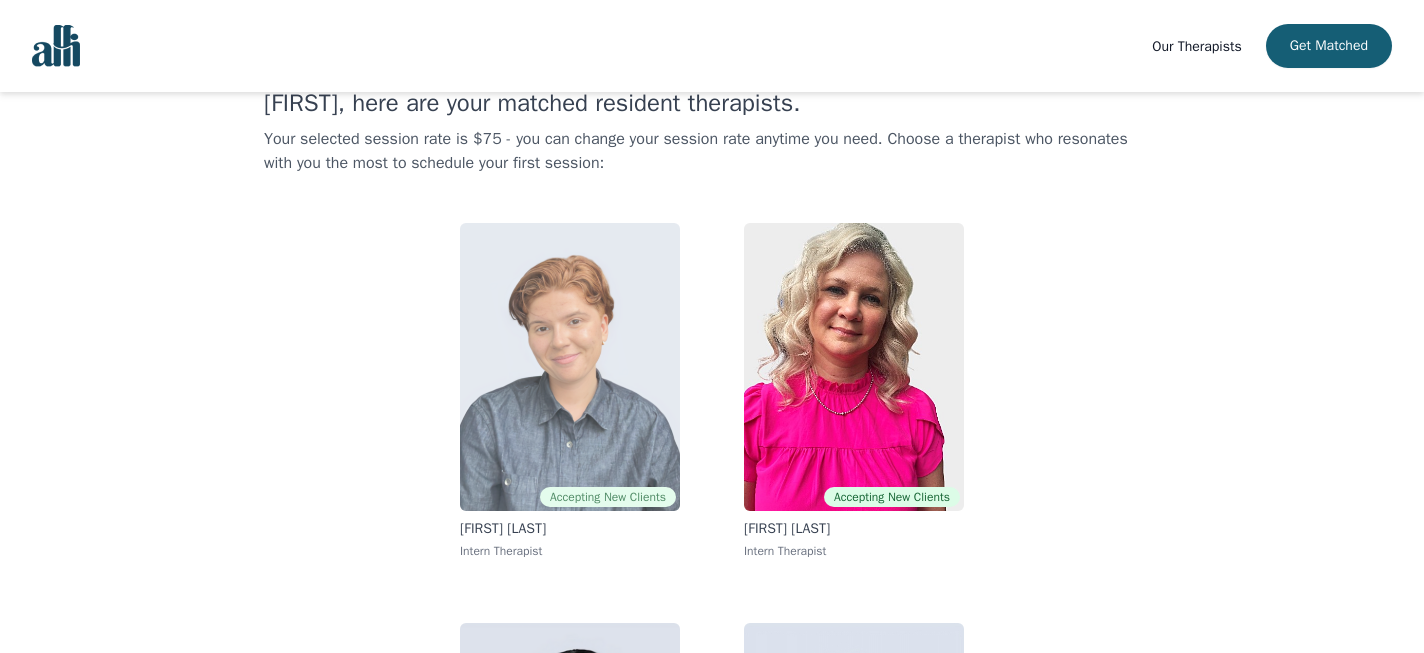 click at bounding box center (570, 367) 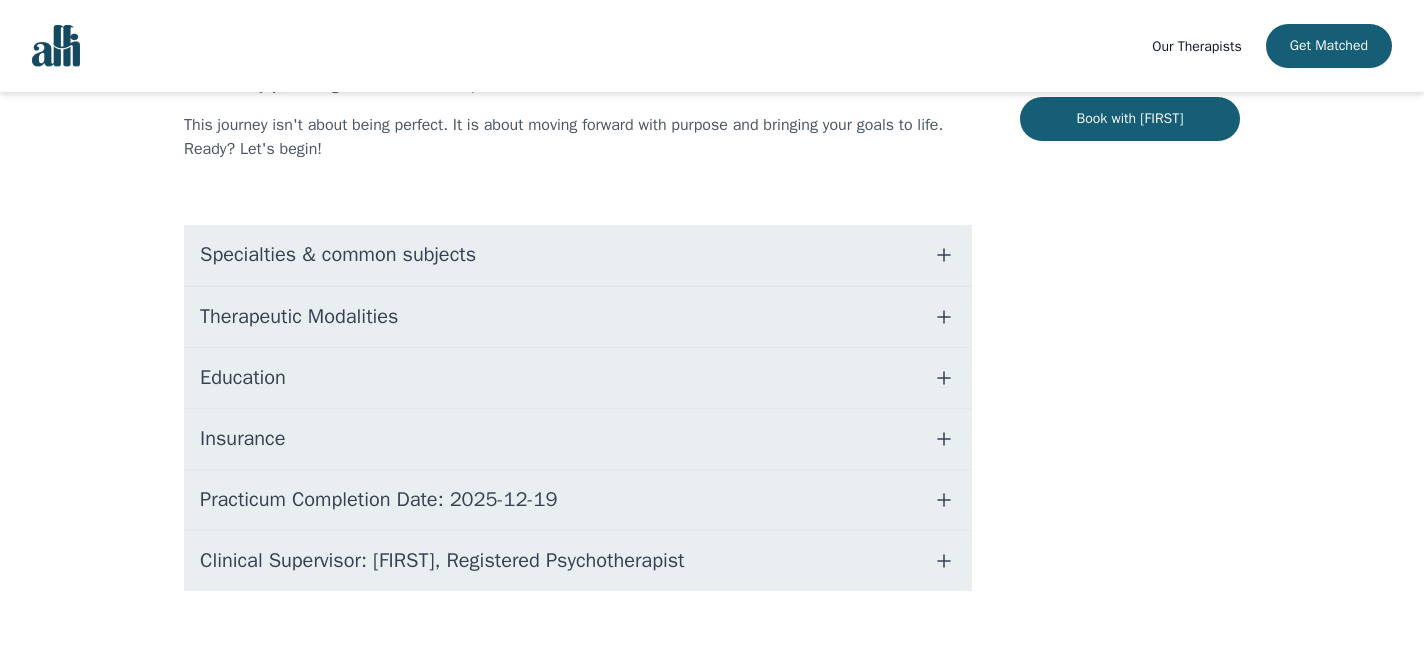 scroll, scrollTop: 427, scrollLeft: 0, axis: vertical 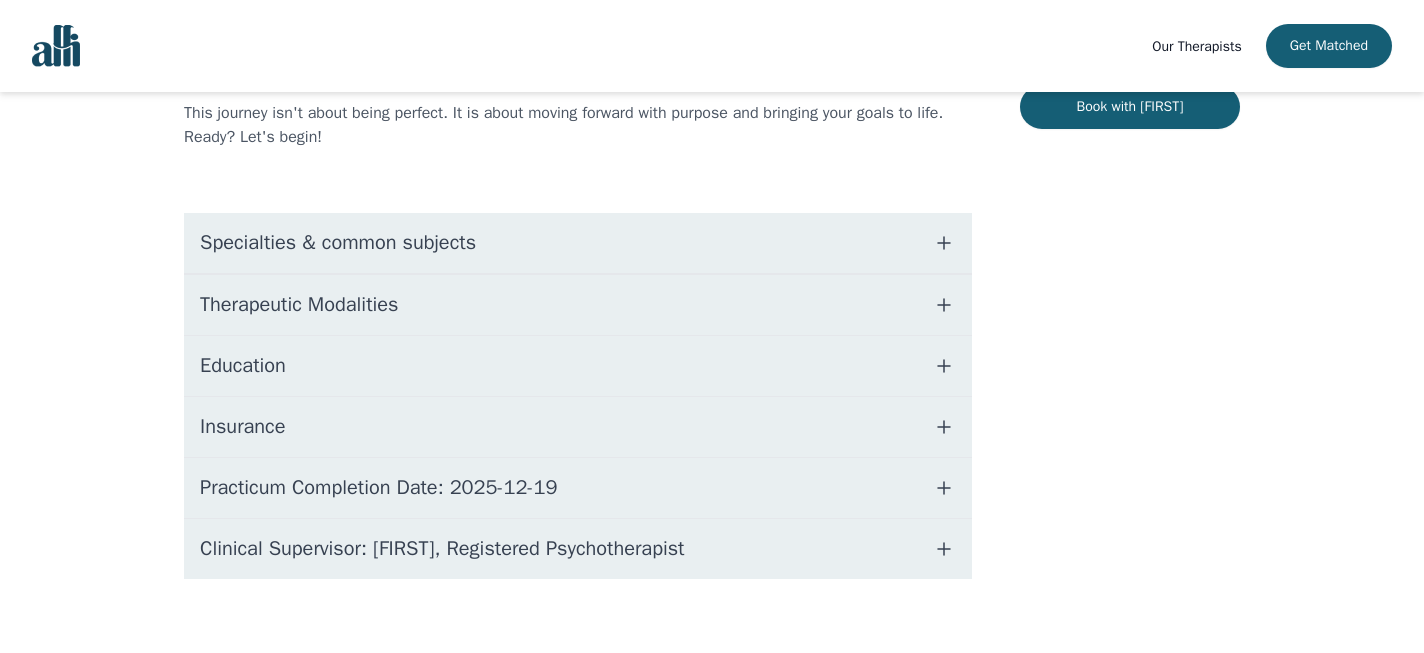 click on "Specialties & common subjects" at bounding box center [578, 243] 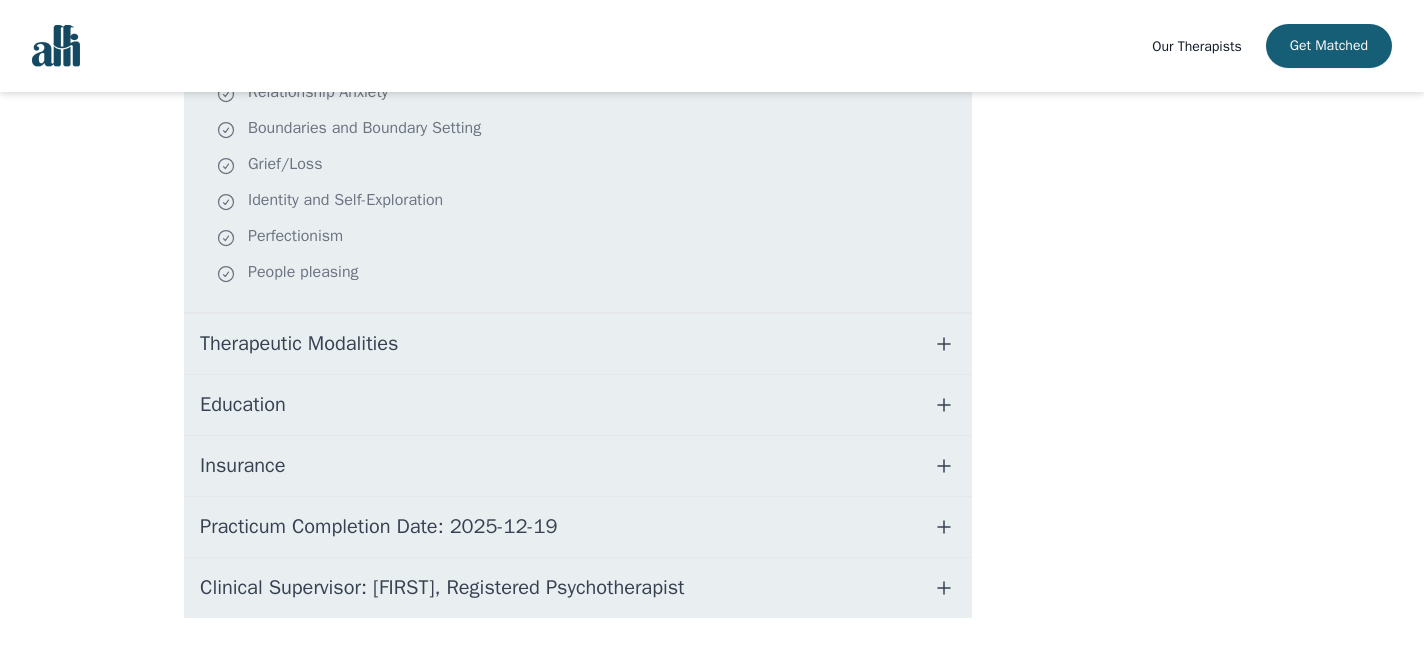 scroll, scrollTop: 783, scrollLeft: 0, axis: vertical 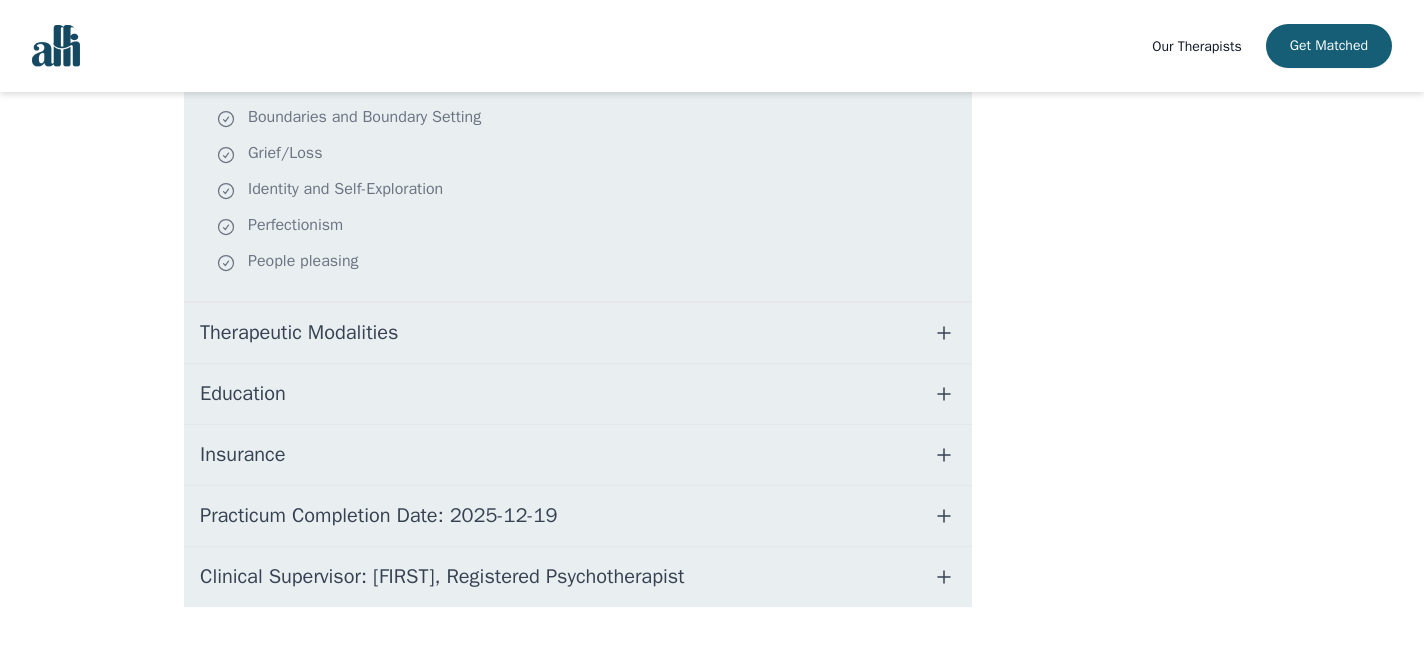 click on "Therapeutic Modalities" at bounding box center (578, 333) 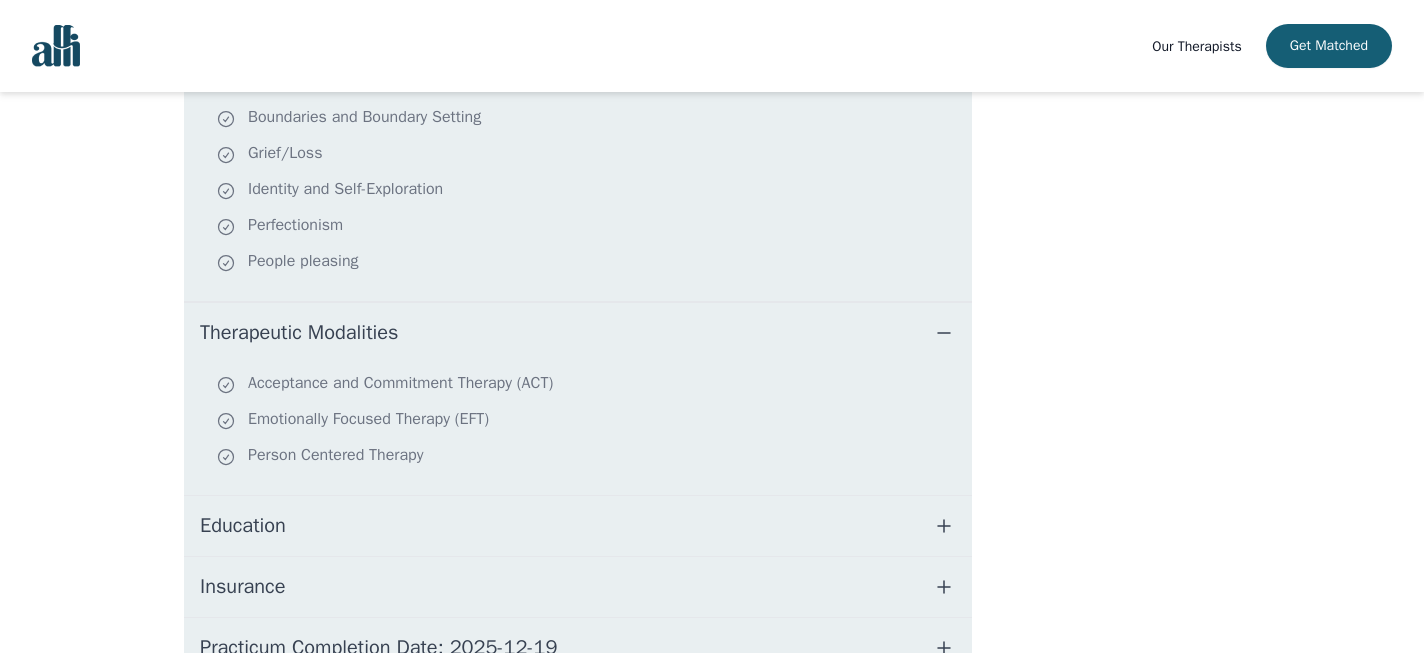 click on "Therapeutic Modalities" at bounding box center (578, 333) 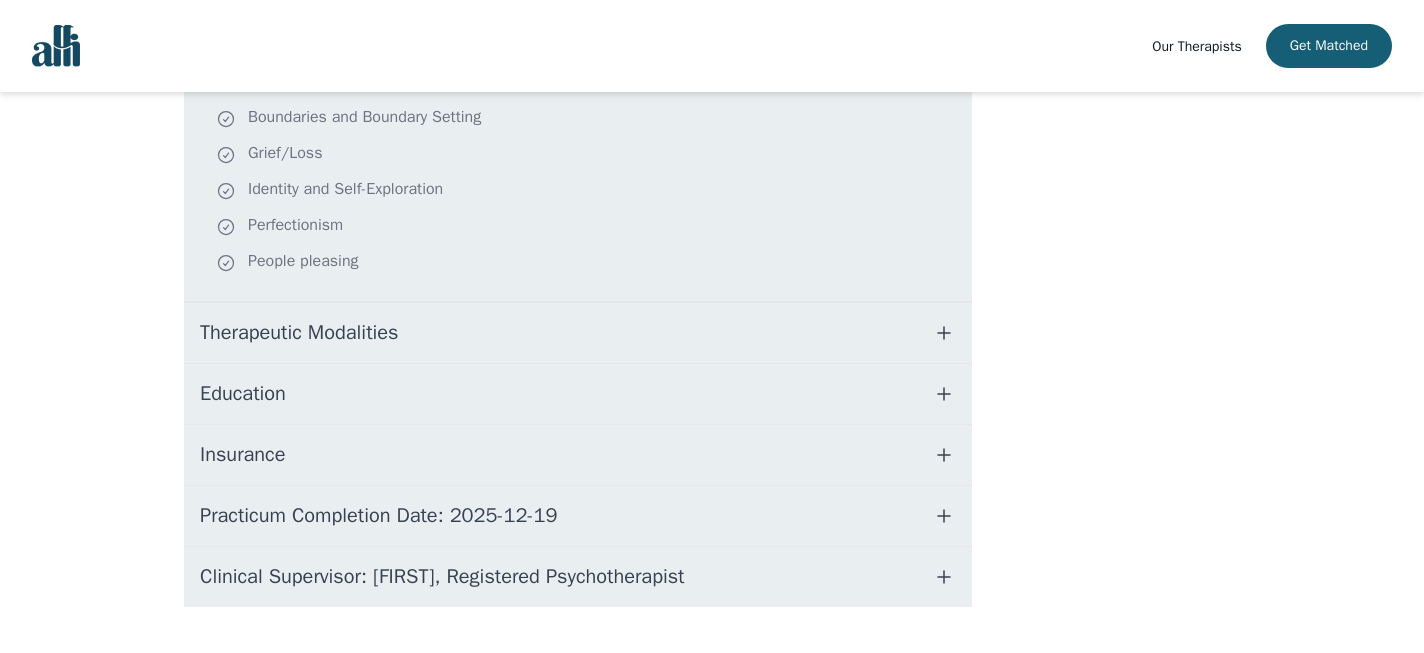 click on "Education" at bounding box center (578, 394) 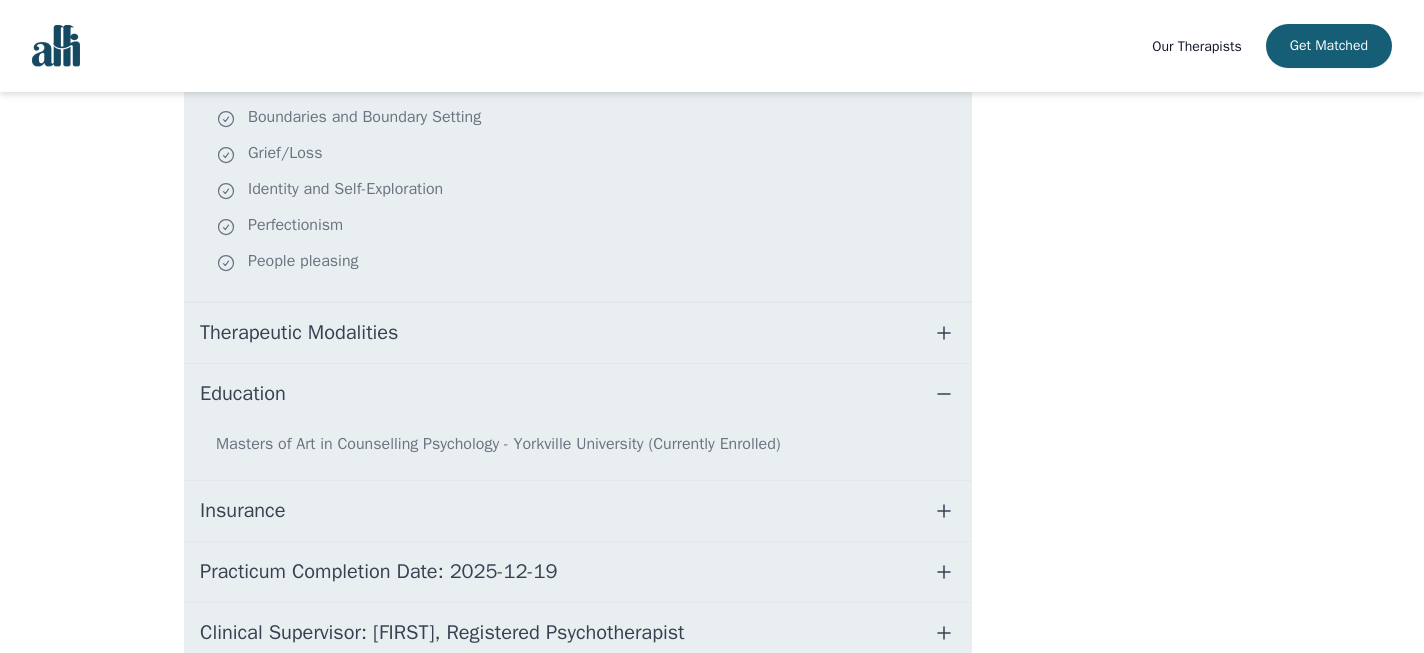 click on "Education" at bounding box center (578, 394) 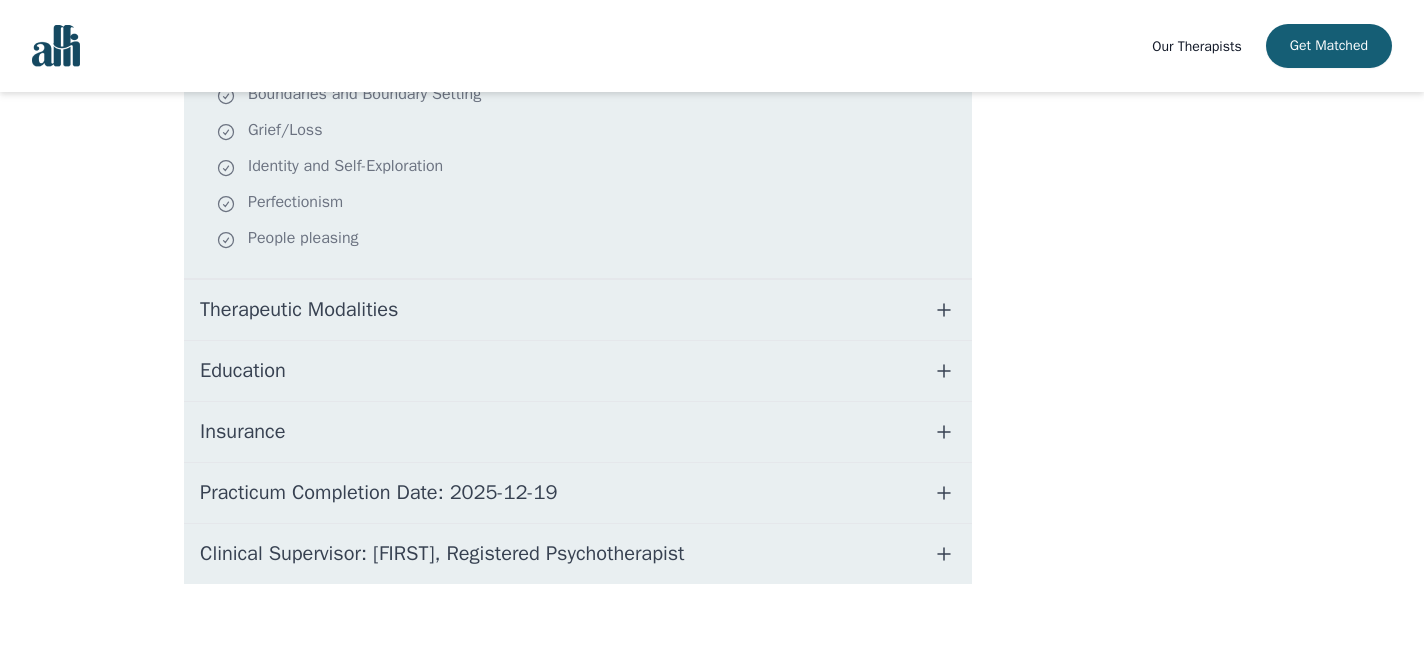 scroll, scrollTop: 814, scrollLeft: 0, axis: vertical 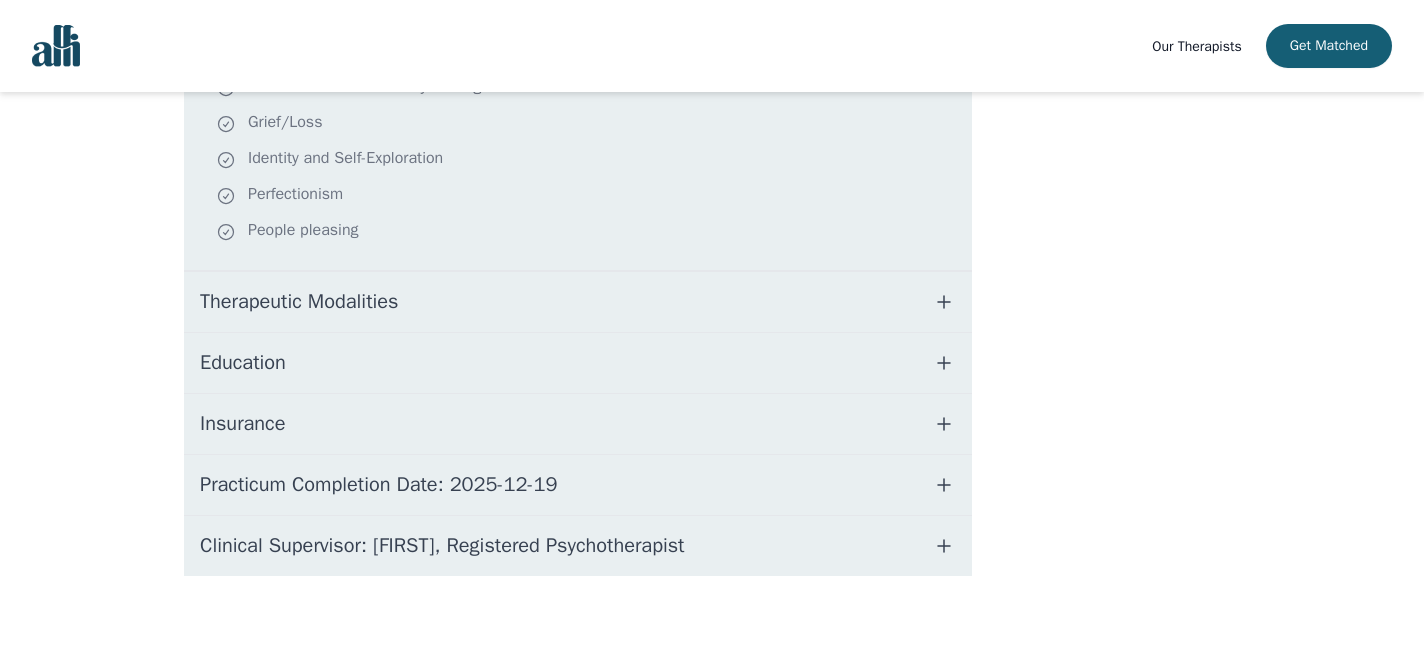 click on "Insurance" at bounding box center [578, 424] 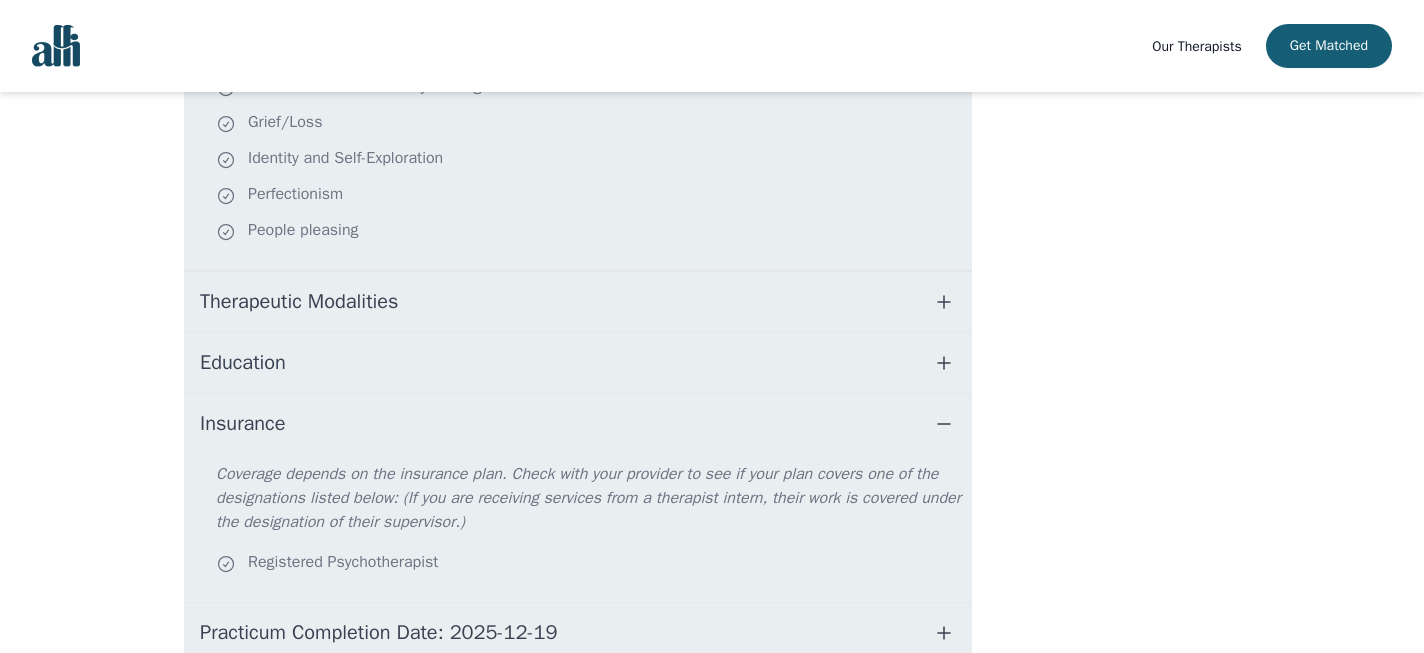 click on "Insurance" at bounding box center (578, 424) 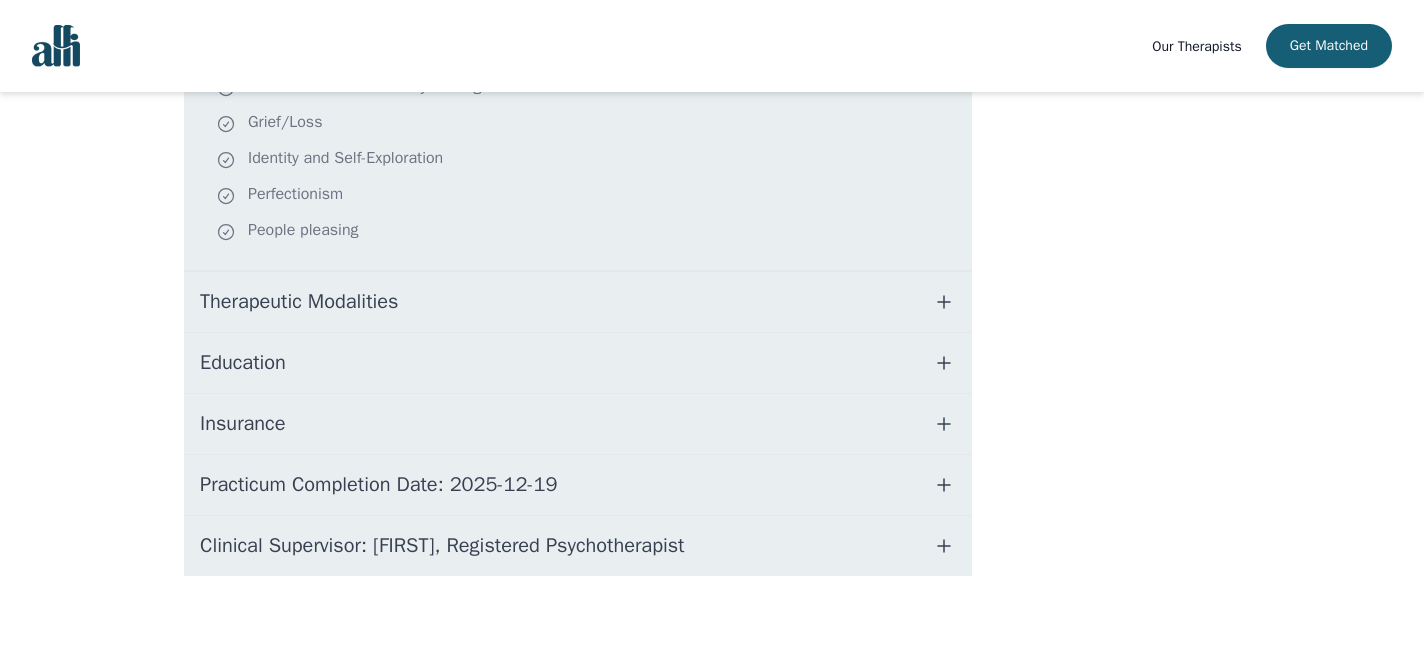 scroll, scrollTop: 833, scrollLeft: 0, axis: vertical 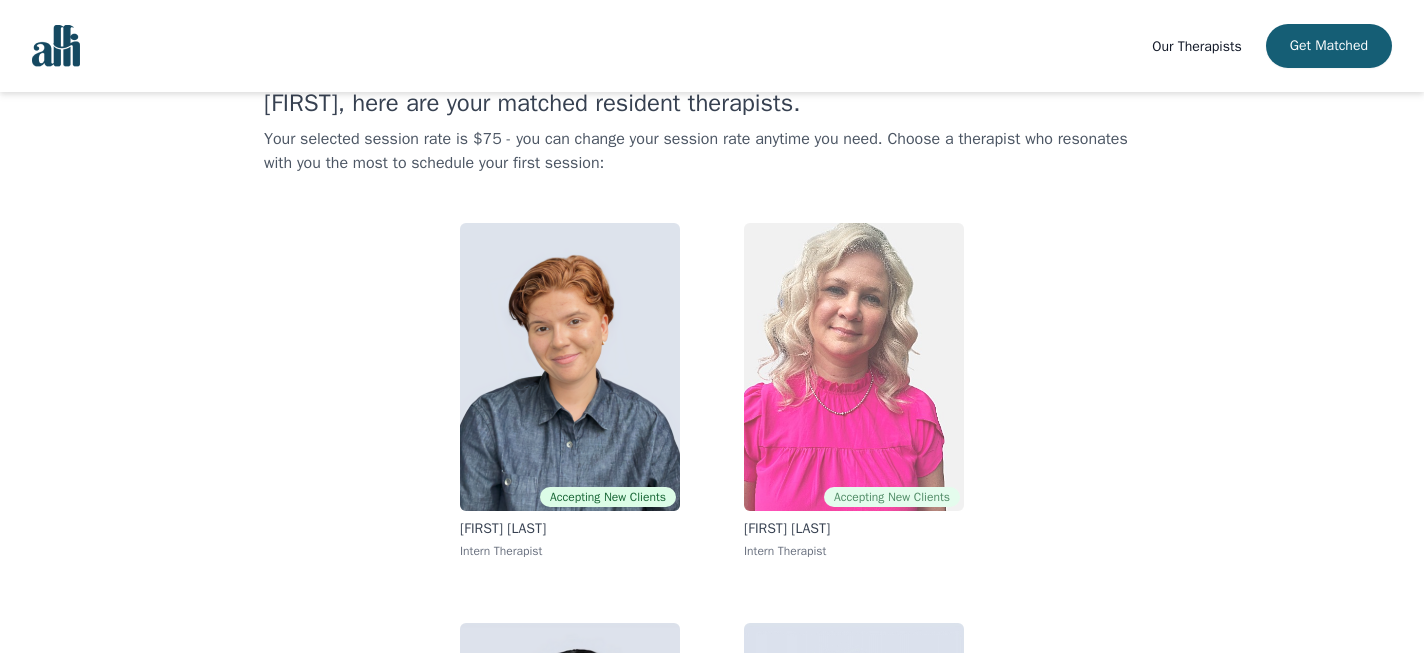 click at bounding box center [854, 367] 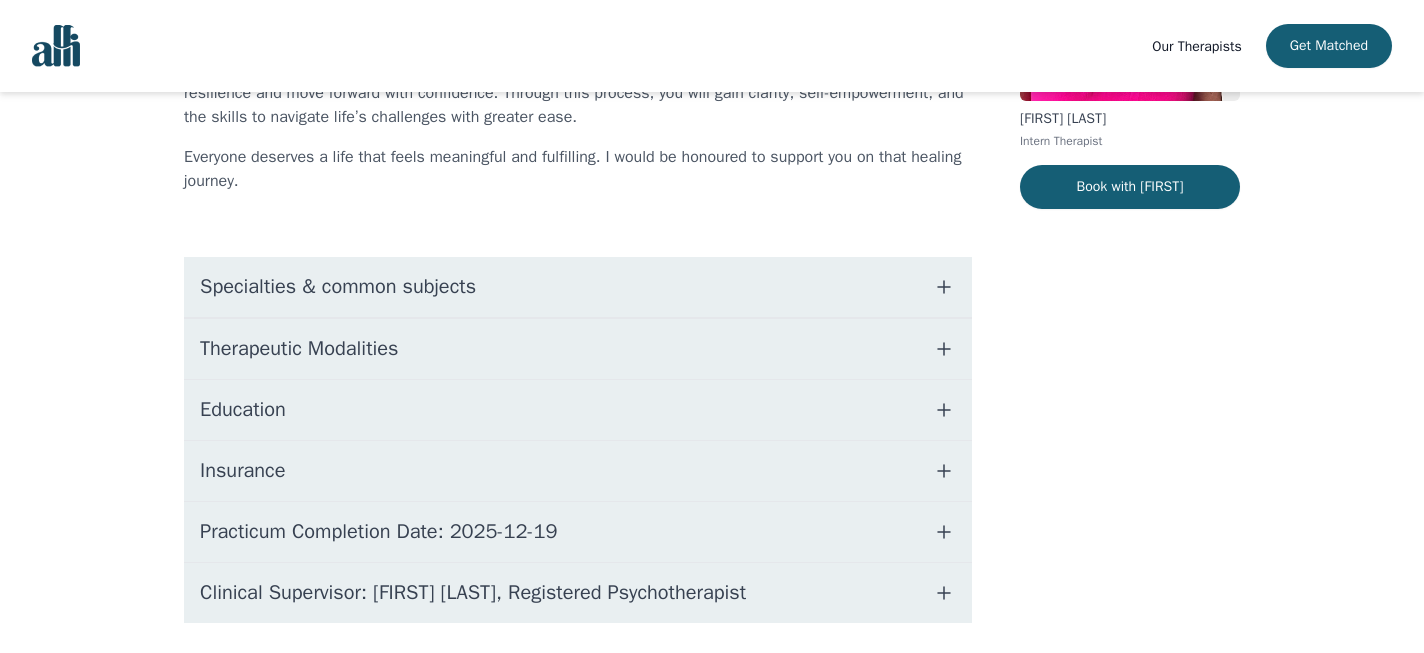 scroll, scrollTop: 341, scrollLeft: 0, axis: vertical 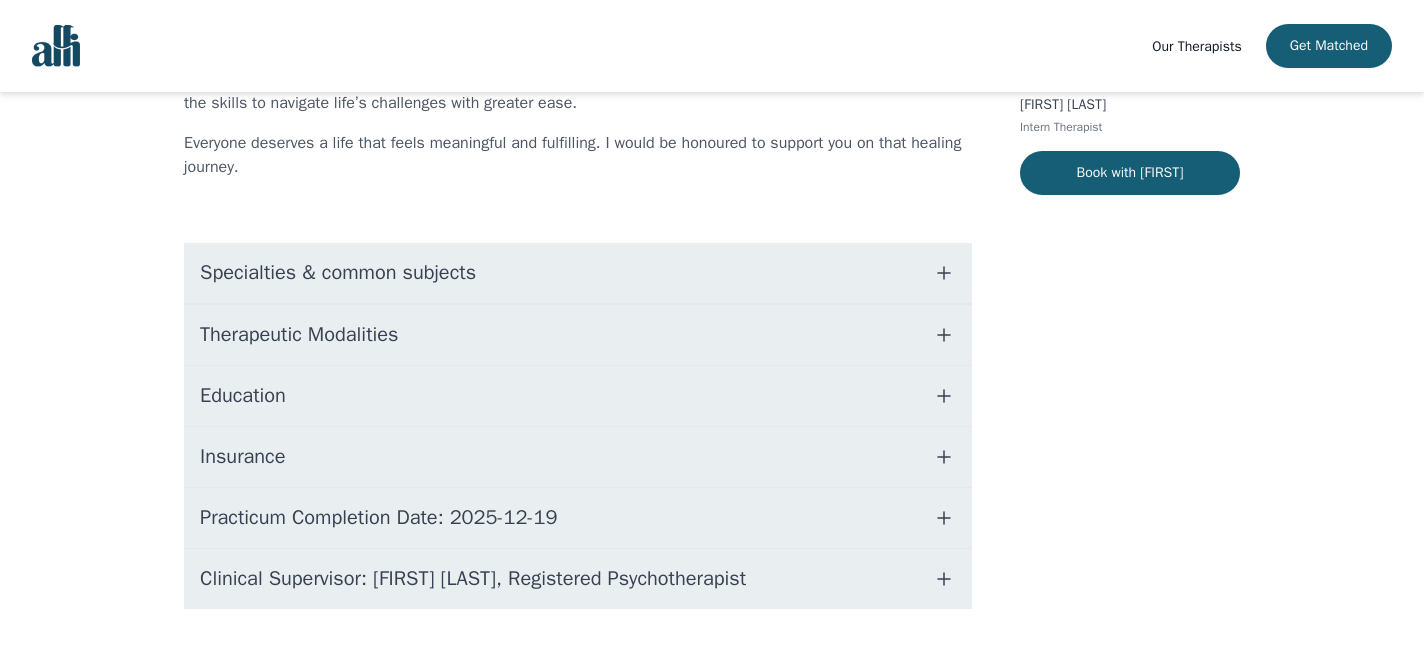 click on "Specialties & common subjects" at bounding box center (578, 273) 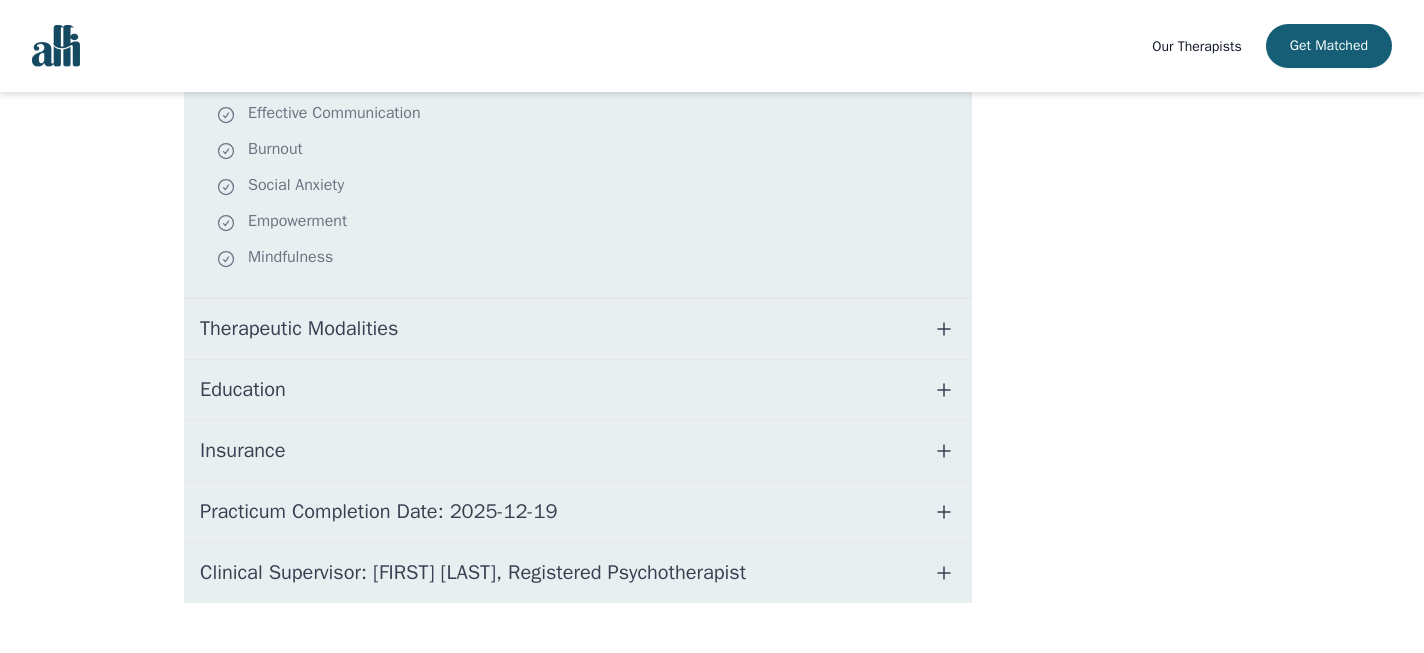scroll, scrollTop: 702, scrollLeft: 0, axis: vertical 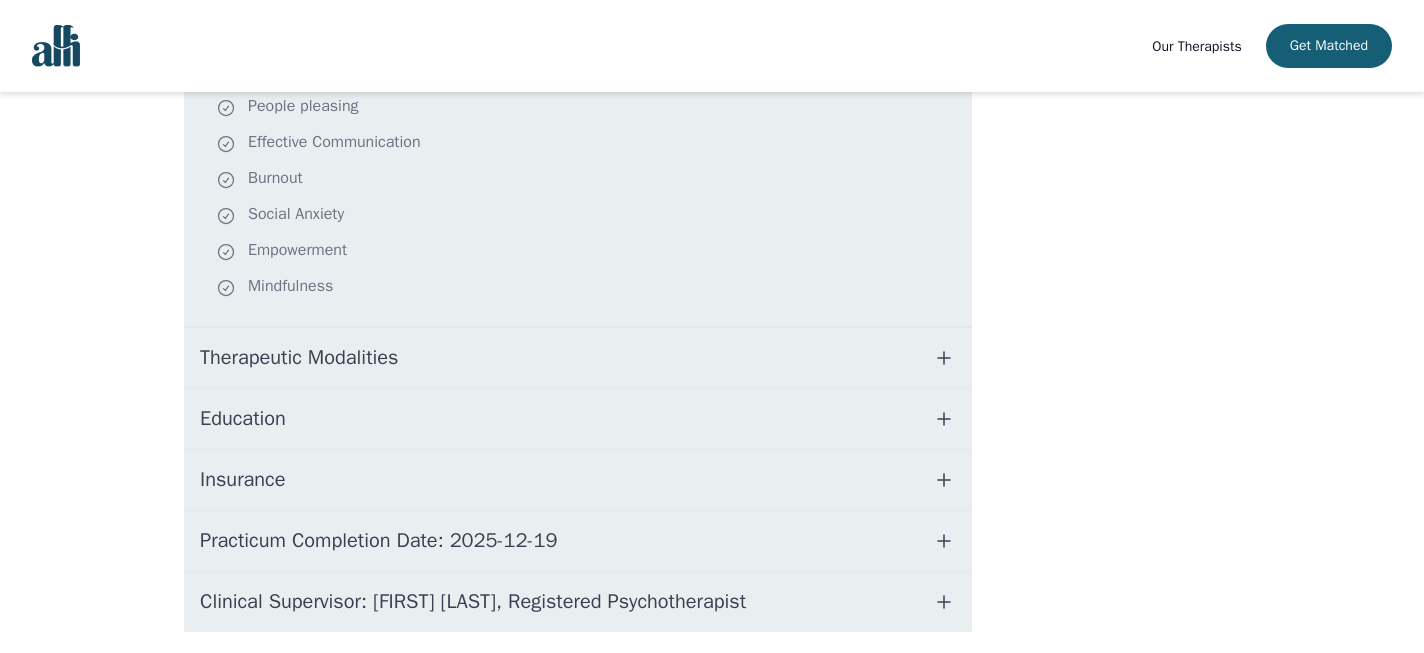 click on "Therapeutic Modalities" at bounding box center (578, 358) 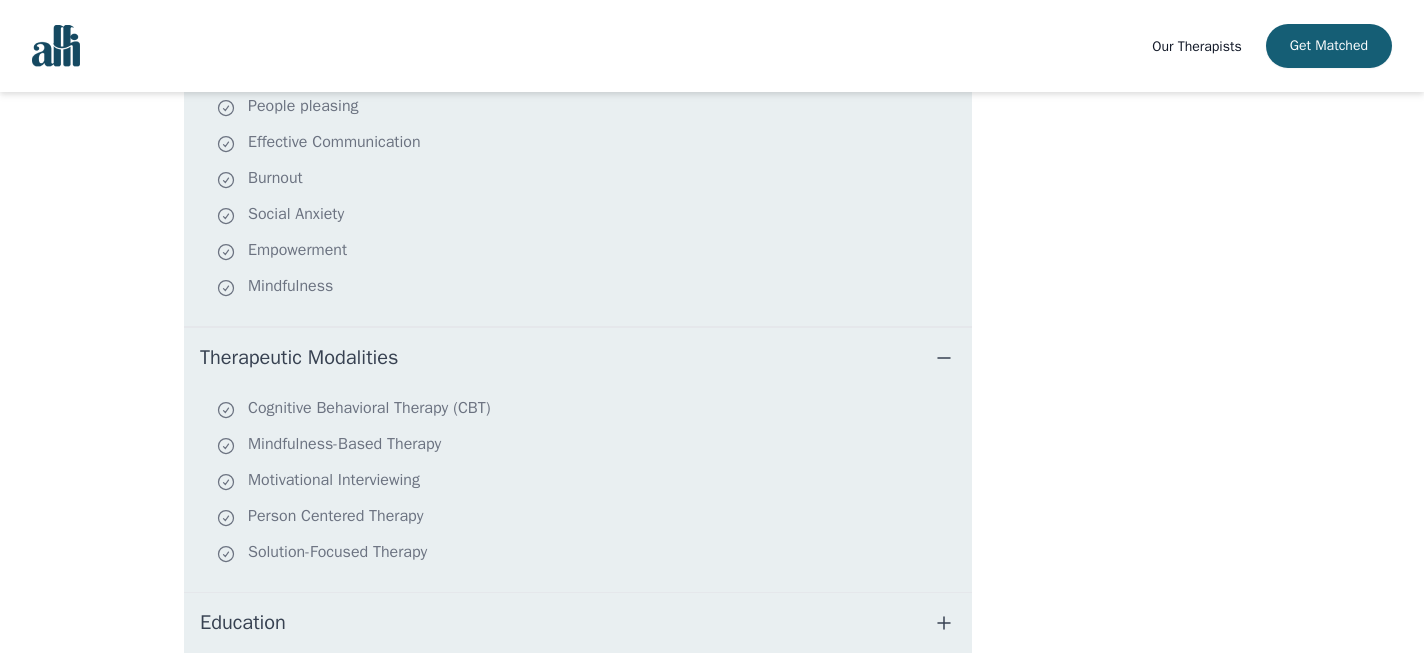 click on "Therapeutic Modalities" at bounding box center (578, 358) 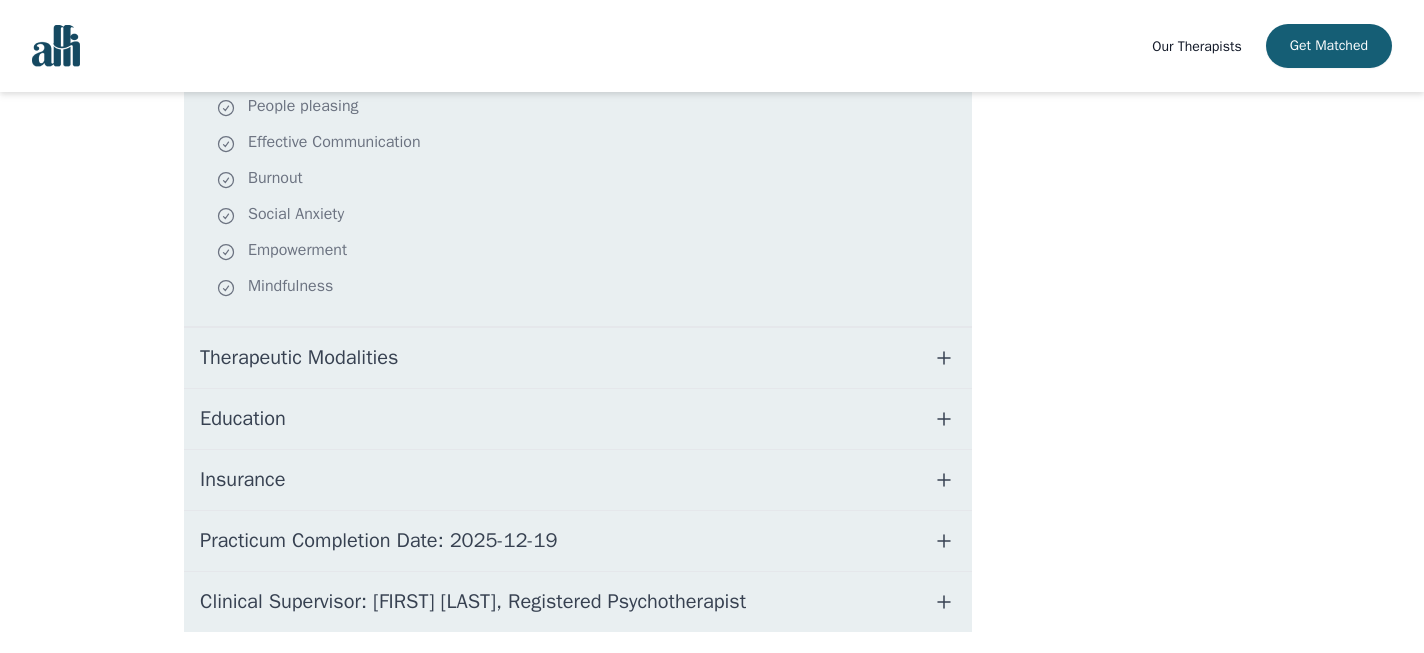 click on "Education" at bounding box center [578, 419] 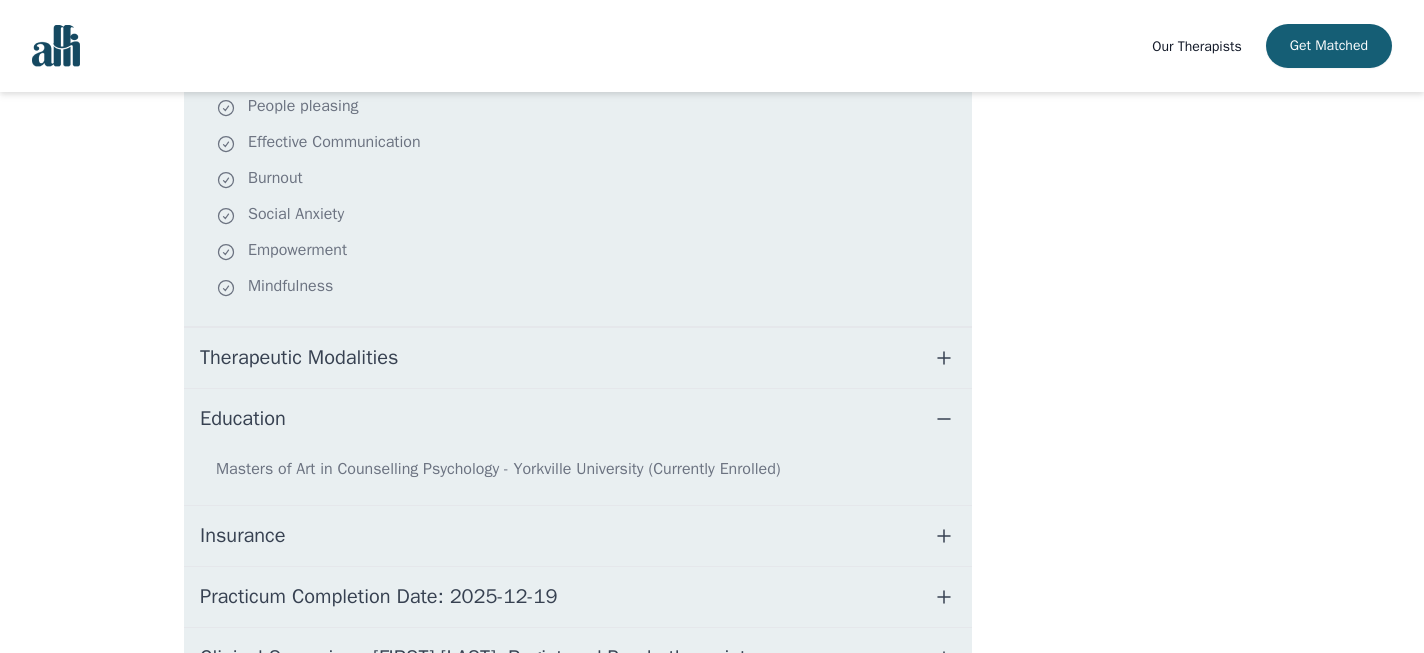 click on "Education" at bounding box center [578, 419] 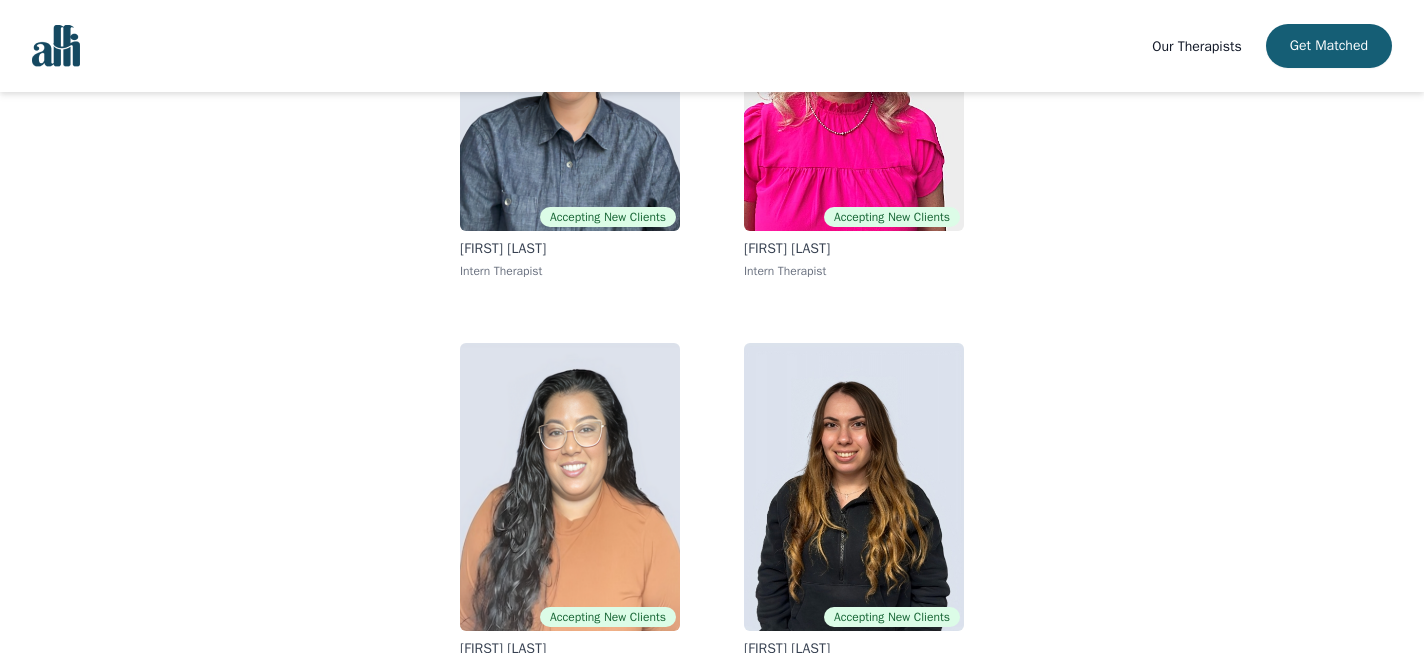 scroll, scrollTop: 391, scrollLeft: 0, axis: vertical 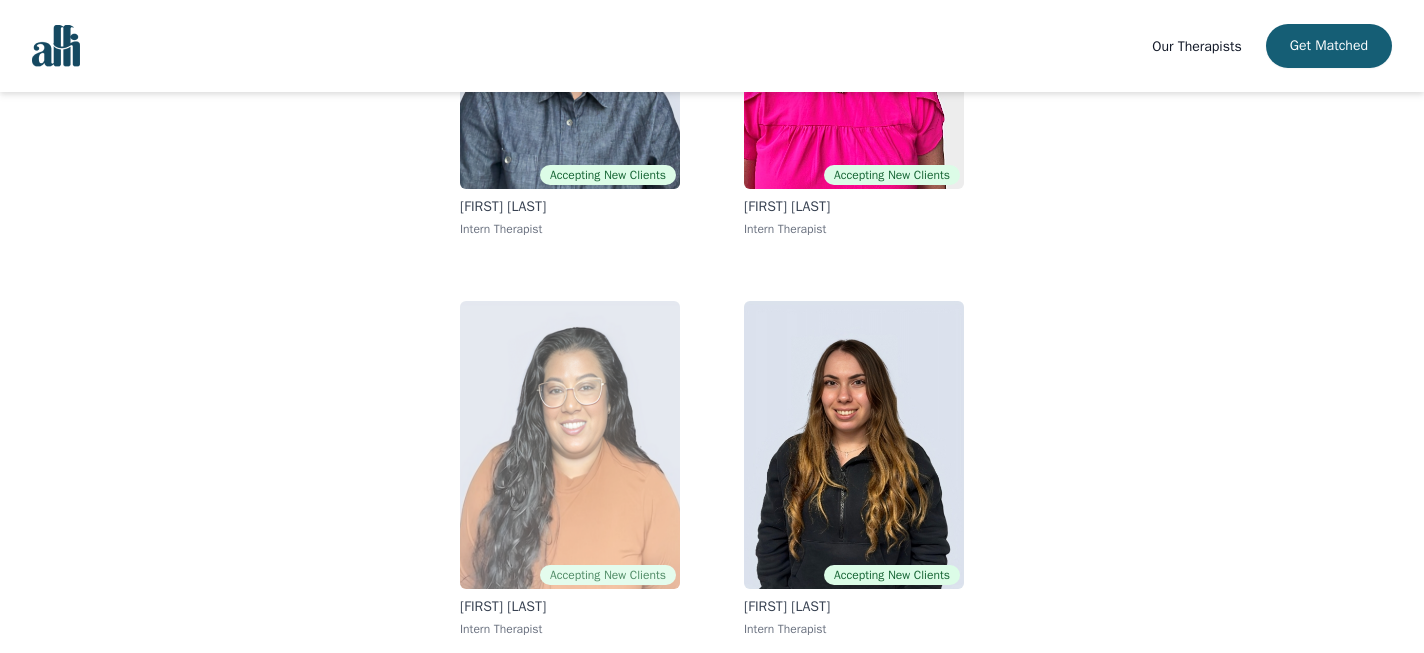 click at bounding box center (570, 445) 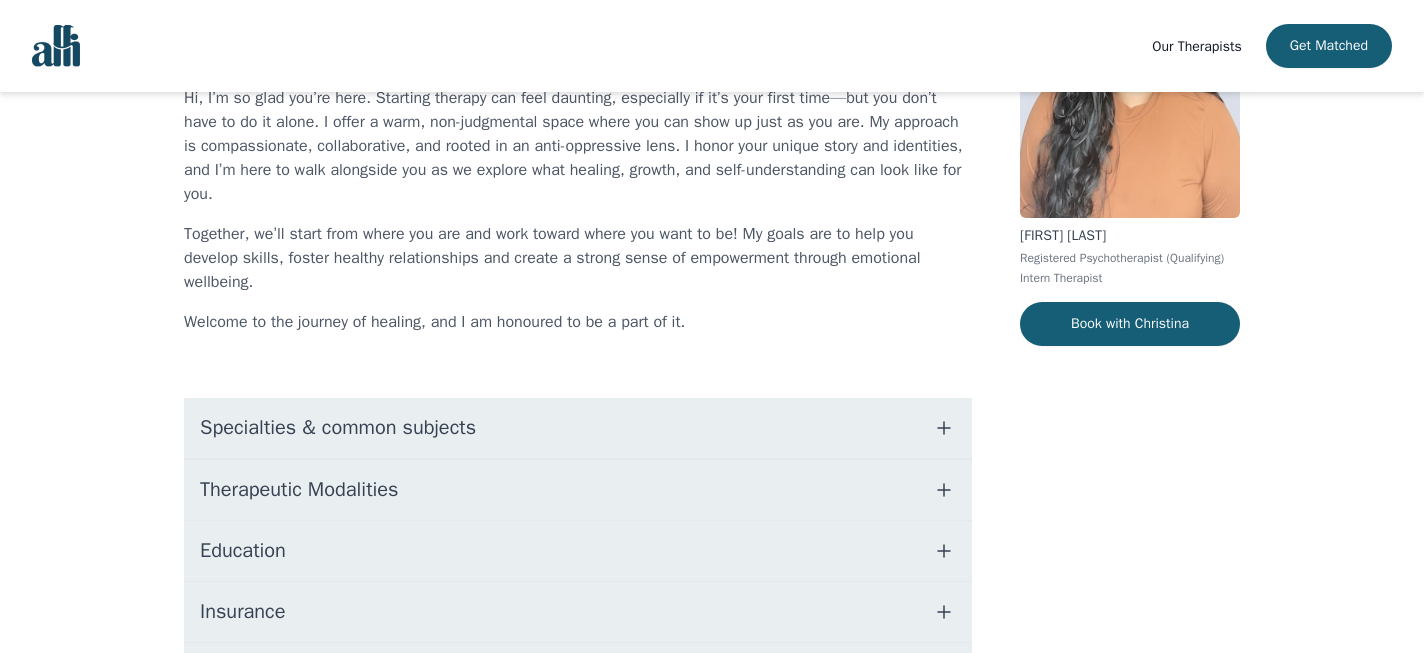 scroll, scrollTop: 218, scrollLeft: 0, axis: vertical 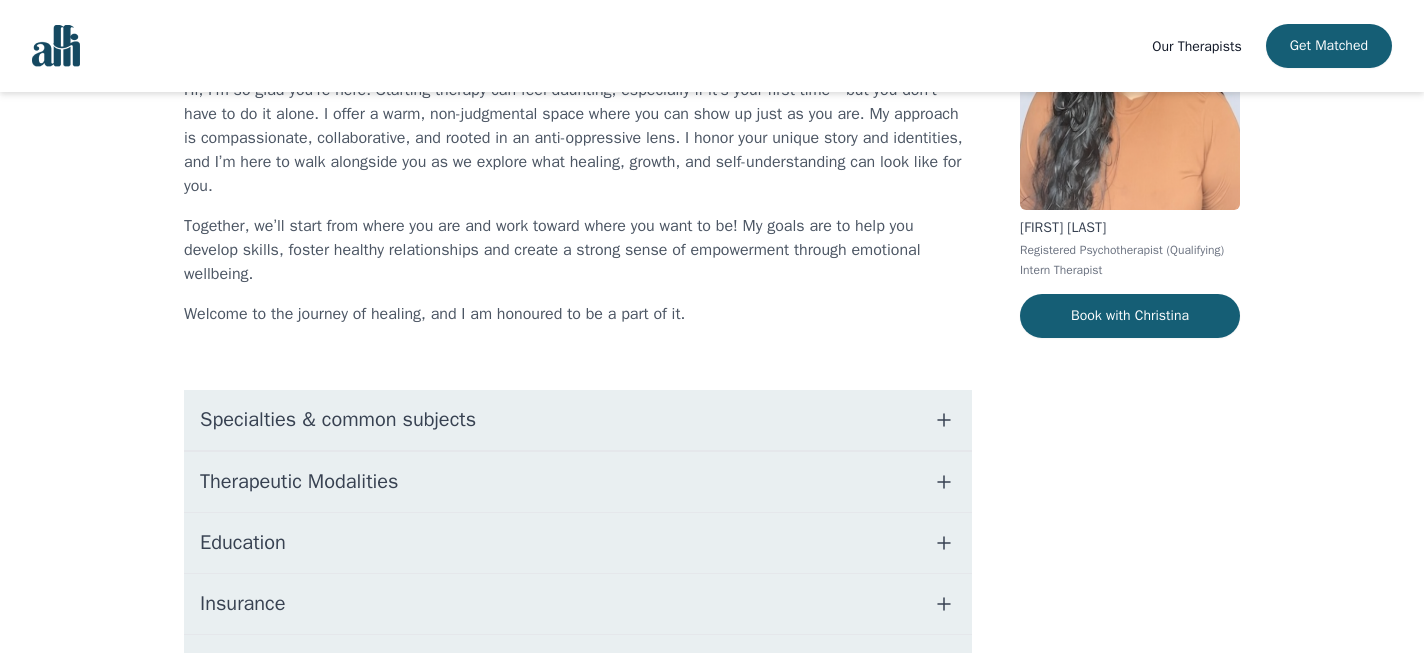 click on "Specialties & common subjects" at bounding box center (578, 420) 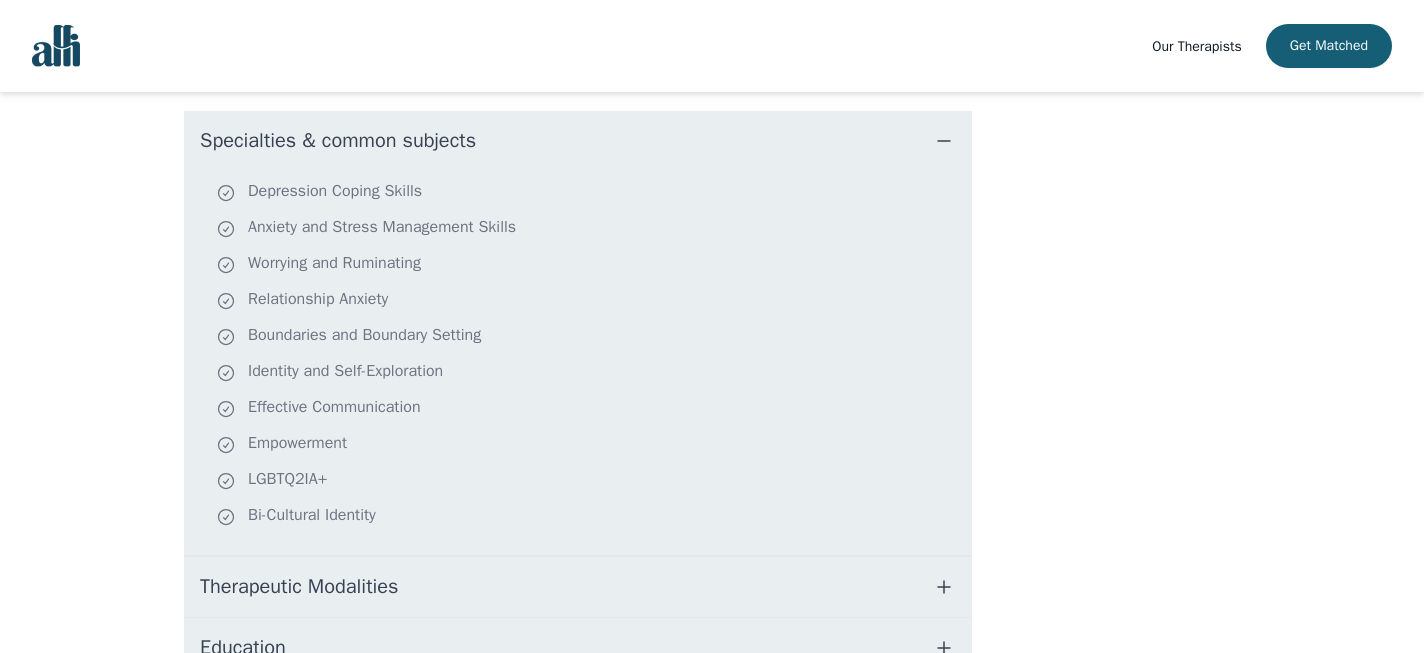 scroll, scrollTop: 498, scrollLeft: 0, axis: vertical 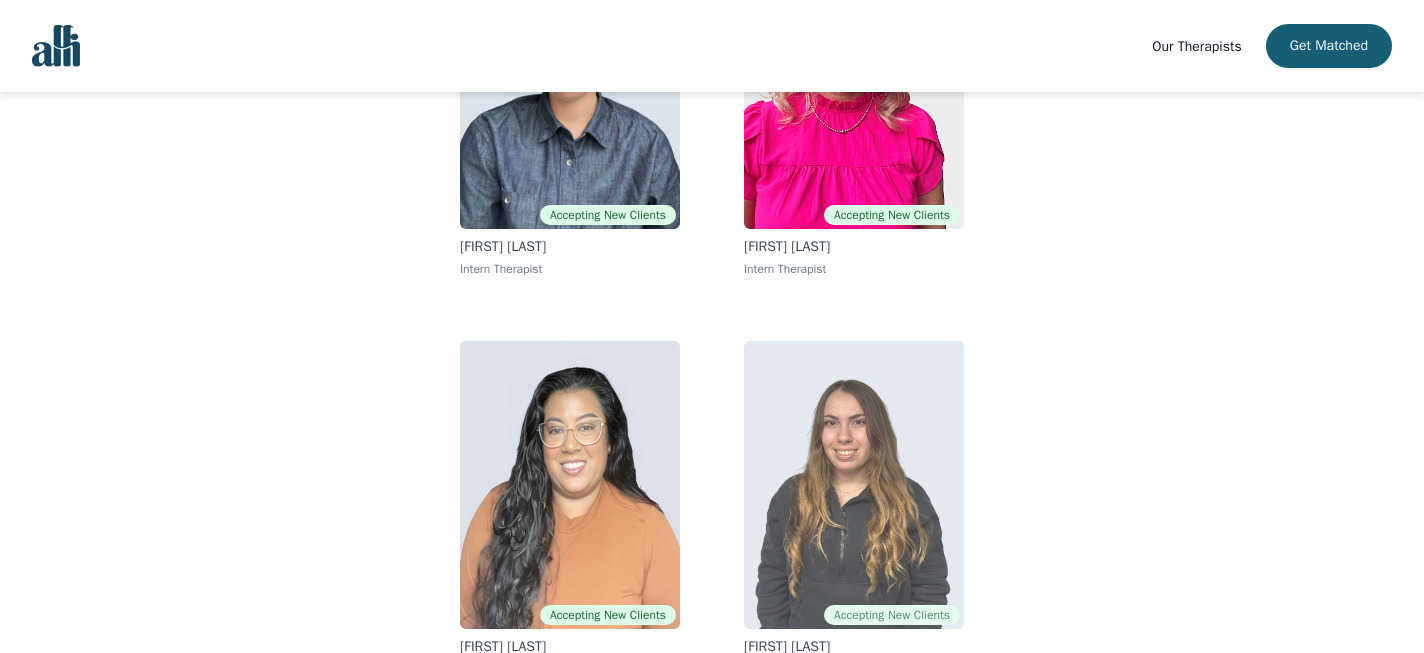 click at bounding box center [854, 485] 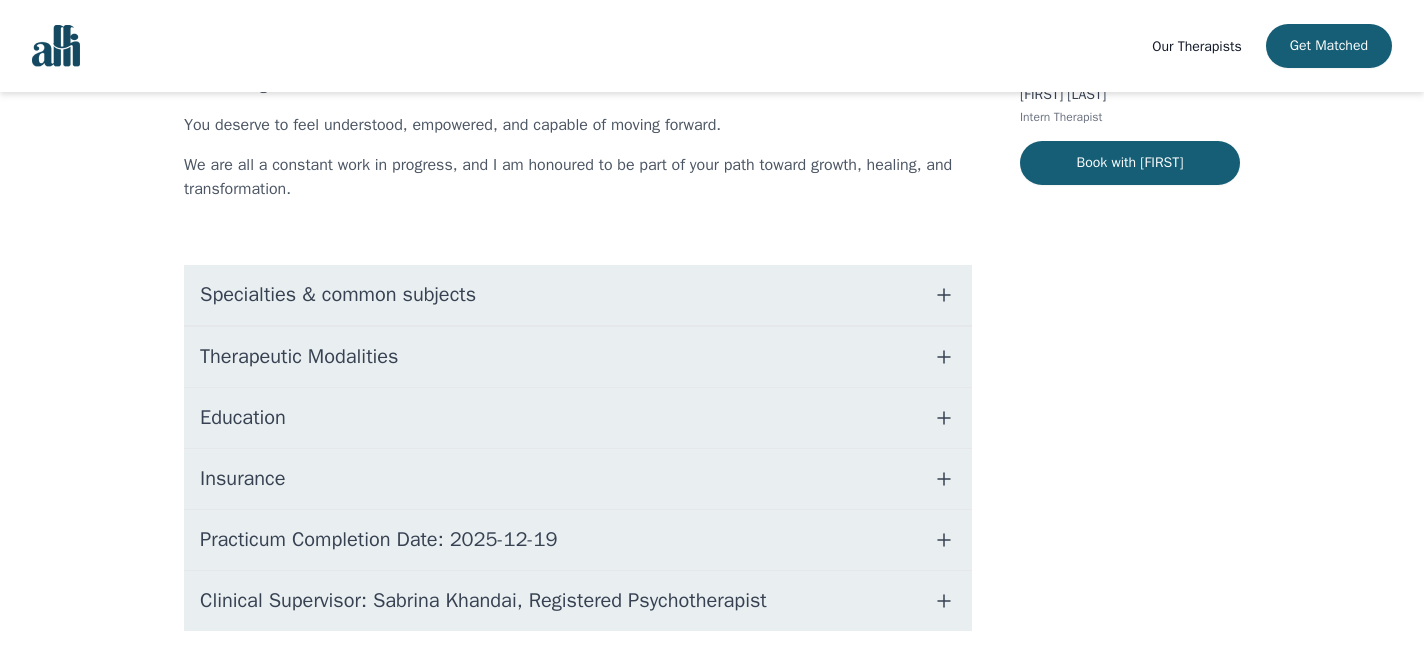 scroll, scrollTop: 0, scrollLeft: 0, axis: both 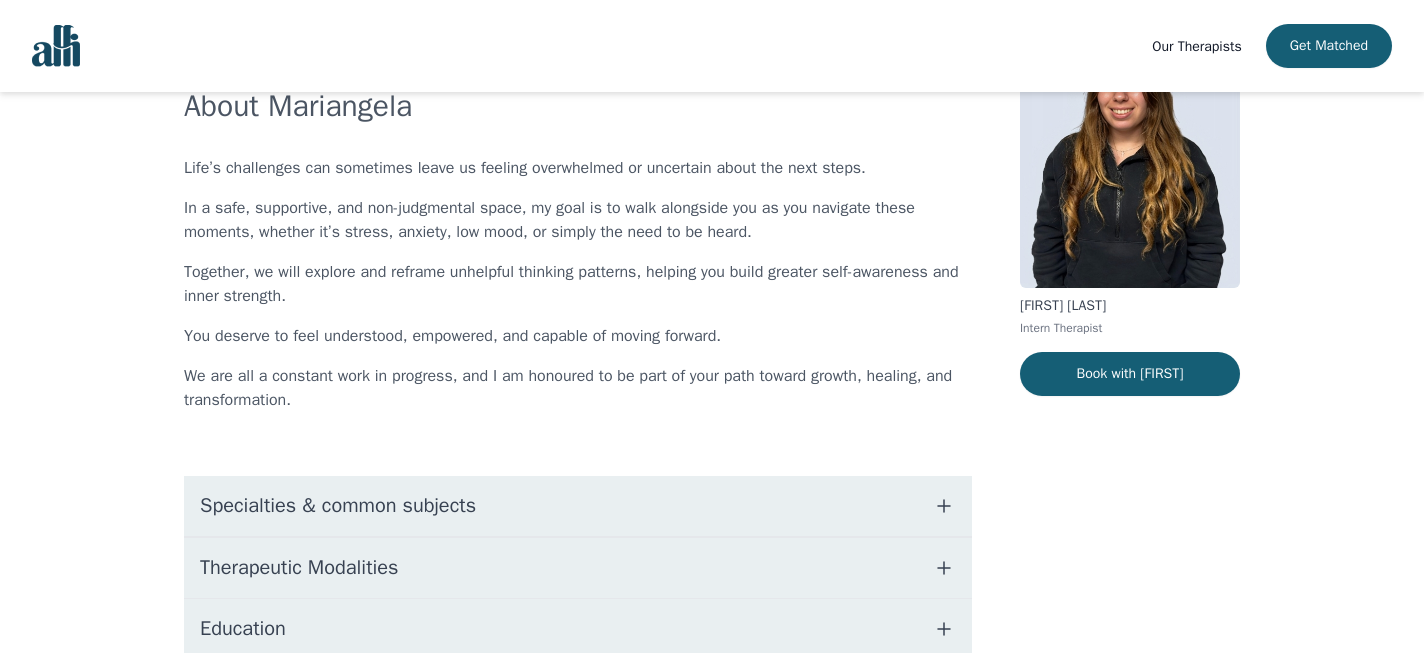click on "Specialties & common subjects" at bounding box center [578, 506] 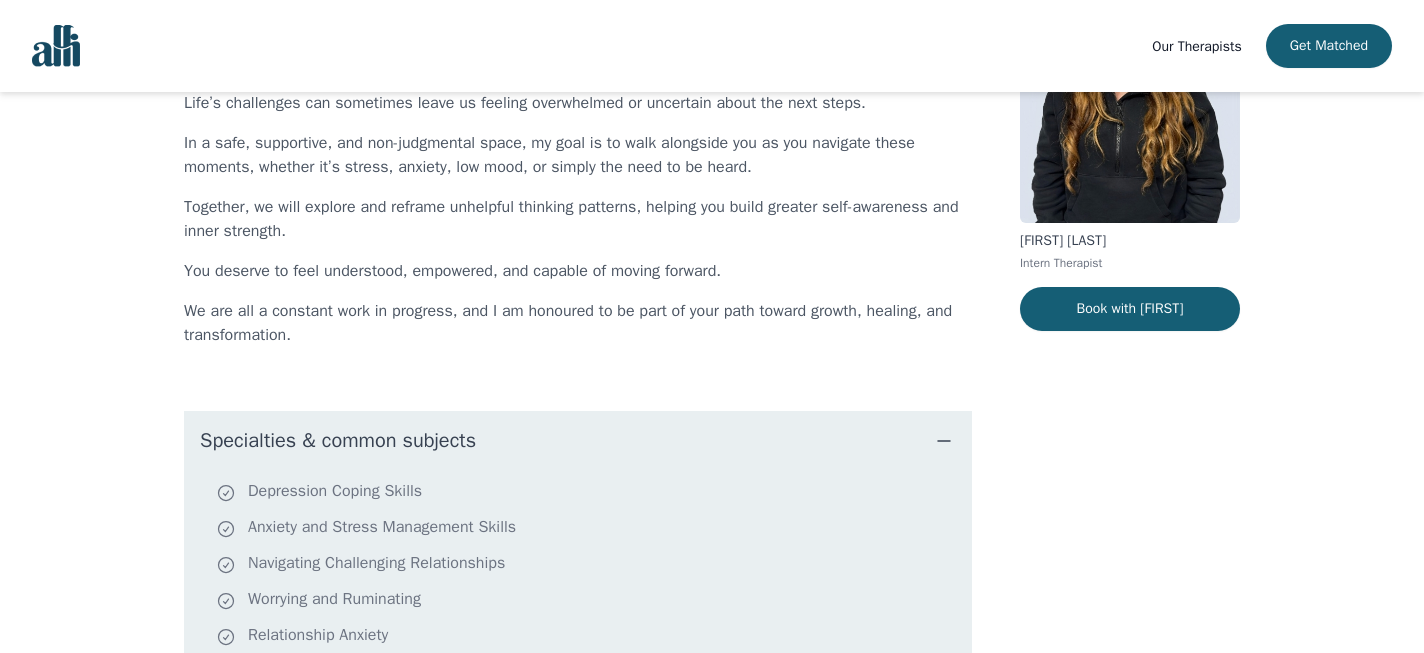 scroll, scrollTop: 62, scrollLeft: 0, axis: vertical 